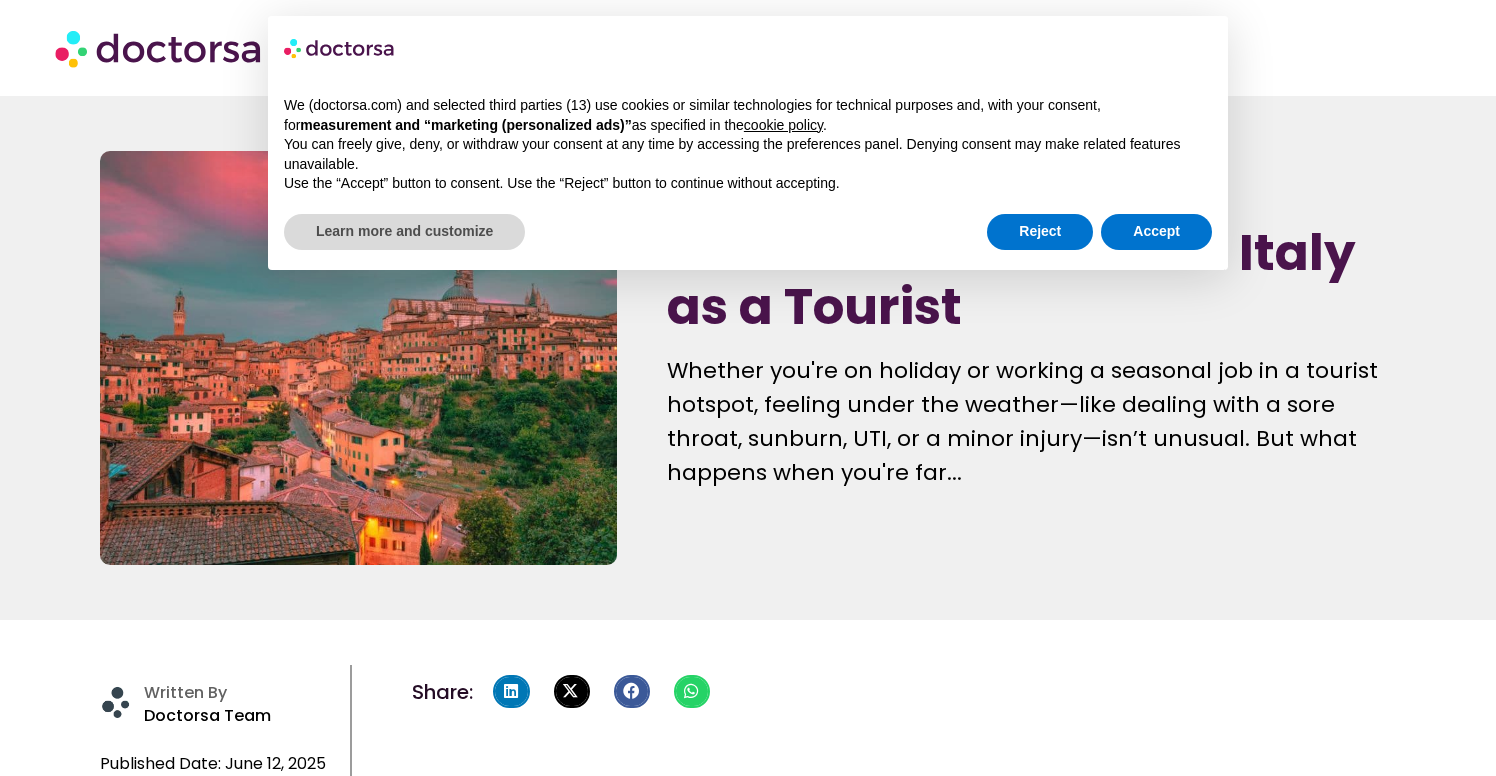 scroll, scrollTop: 0, scrollLeft: 0, axis: both 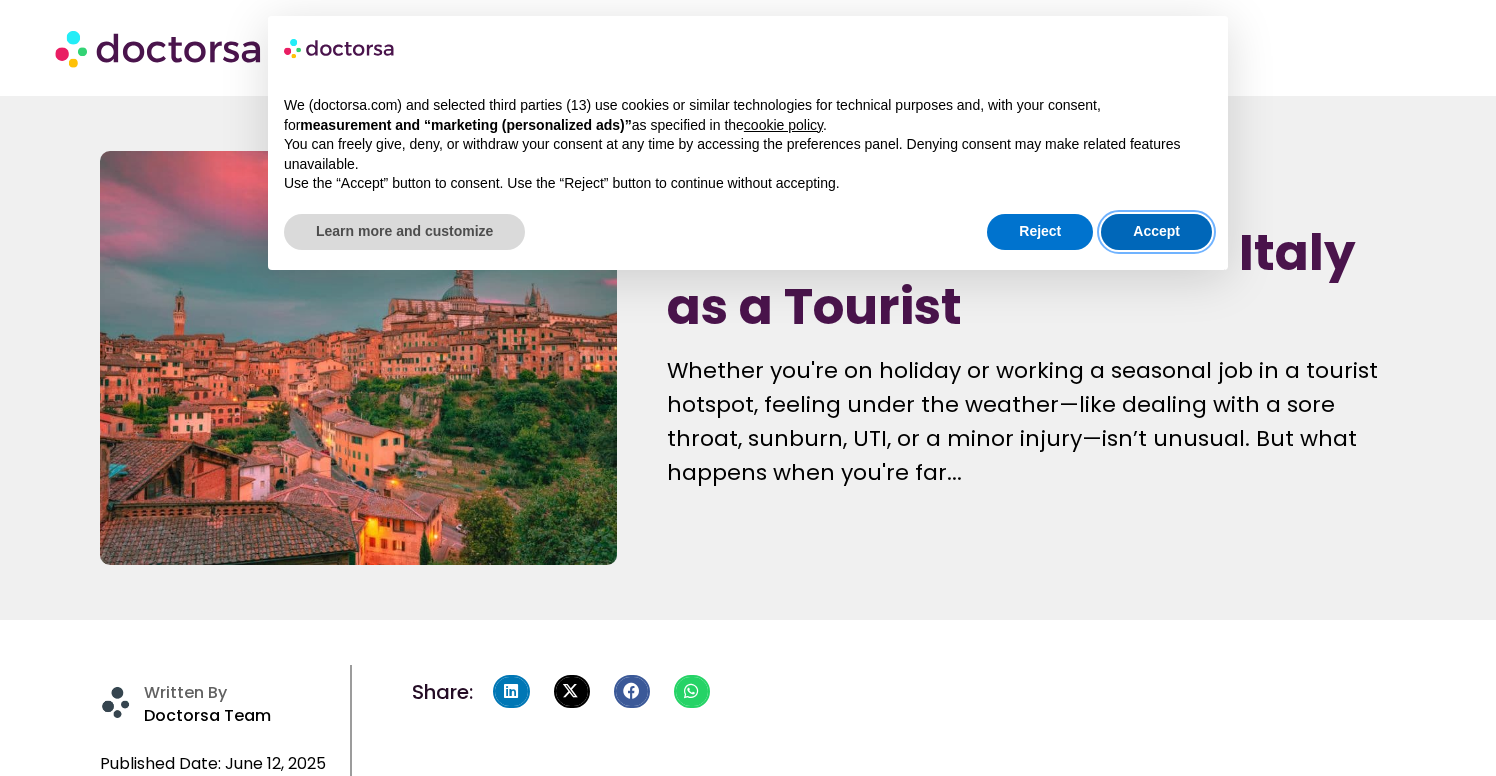 click on "Accept" at bounding box center [1156, 232] 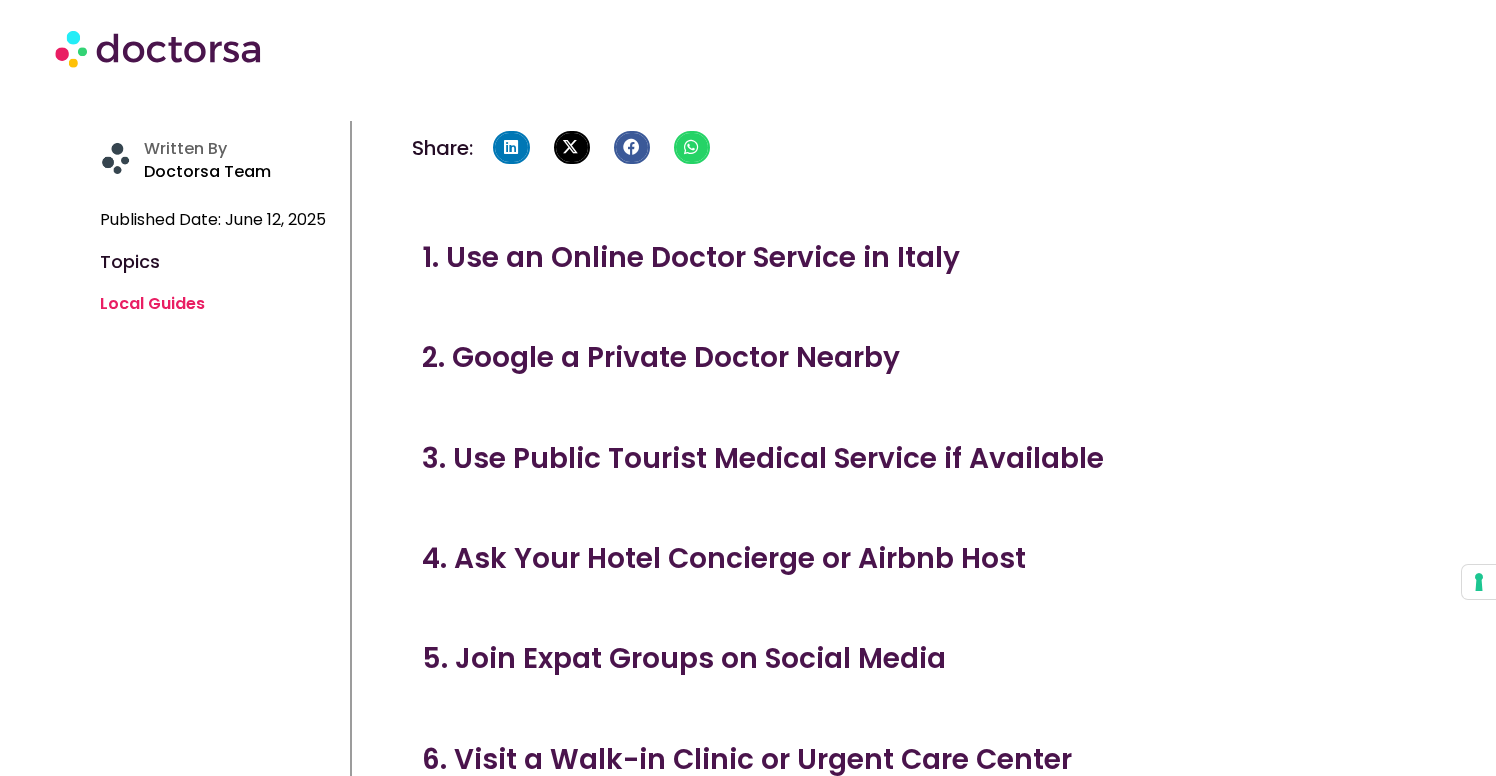 scroll, scrollTop: 565, scrollLeft: 0, axis: vertical 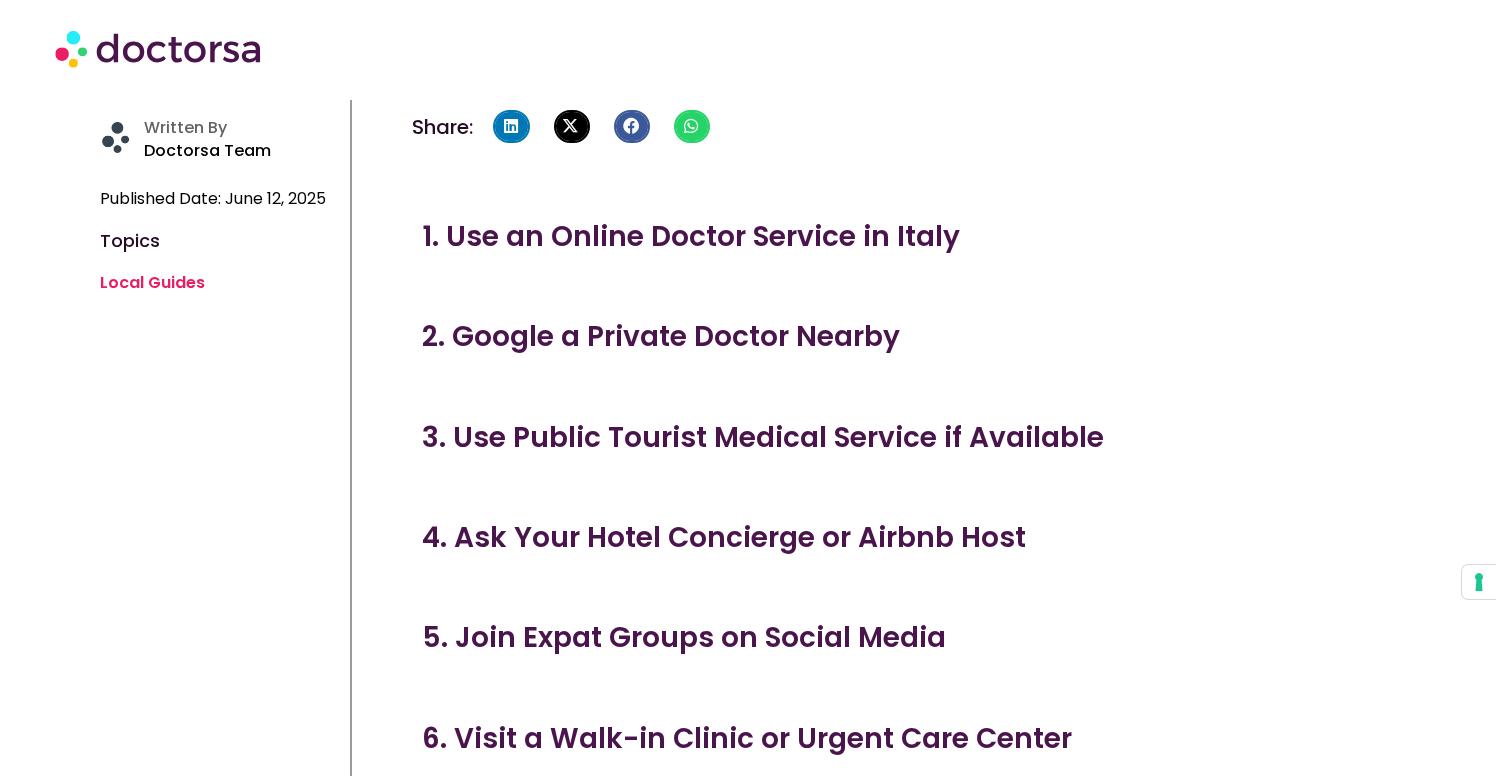 click on "1. Use an Online Doctor Service in Italy" at bounding box center (904, 237) 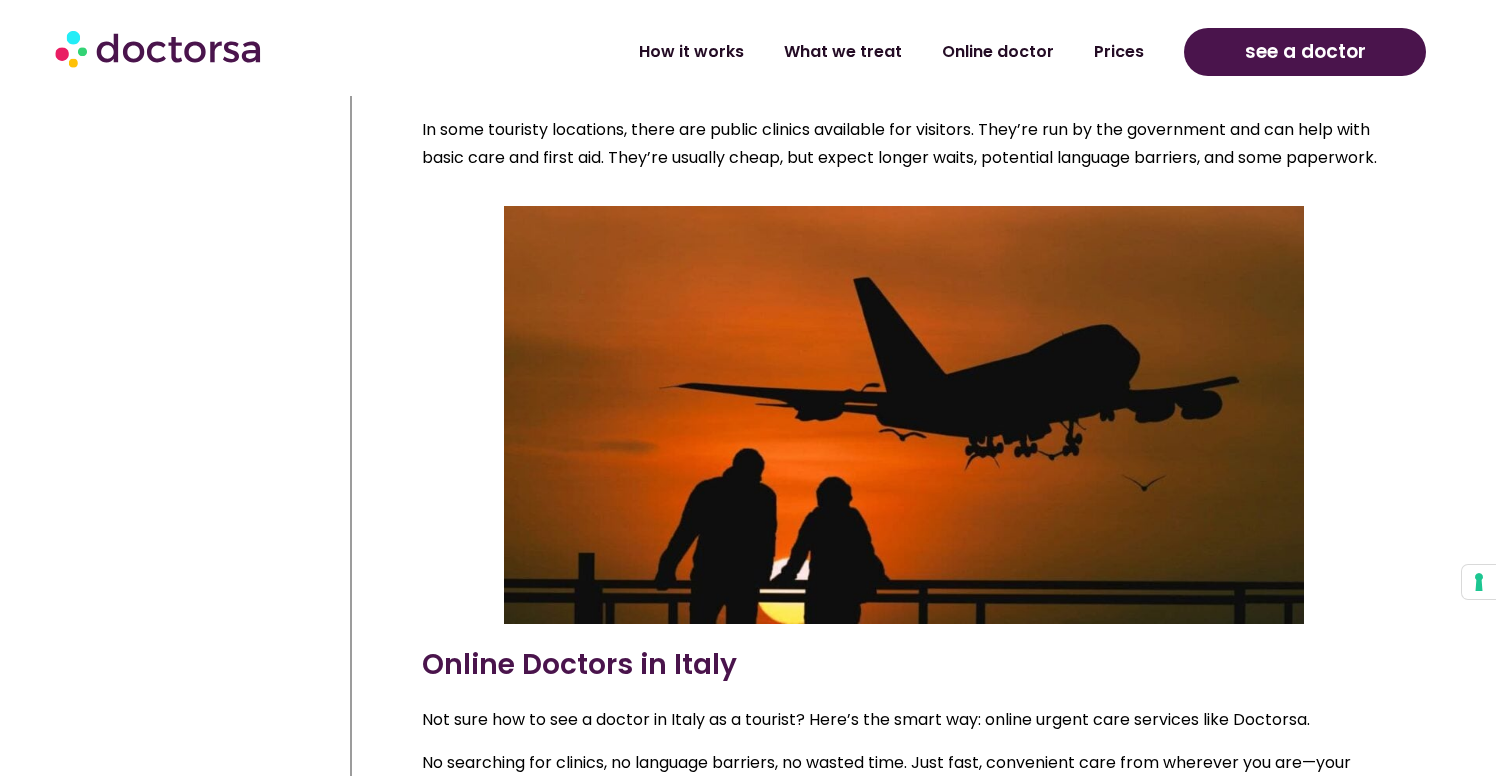 scroll, scrollTop: 2086, scrollLeft: 0, axis: vertical 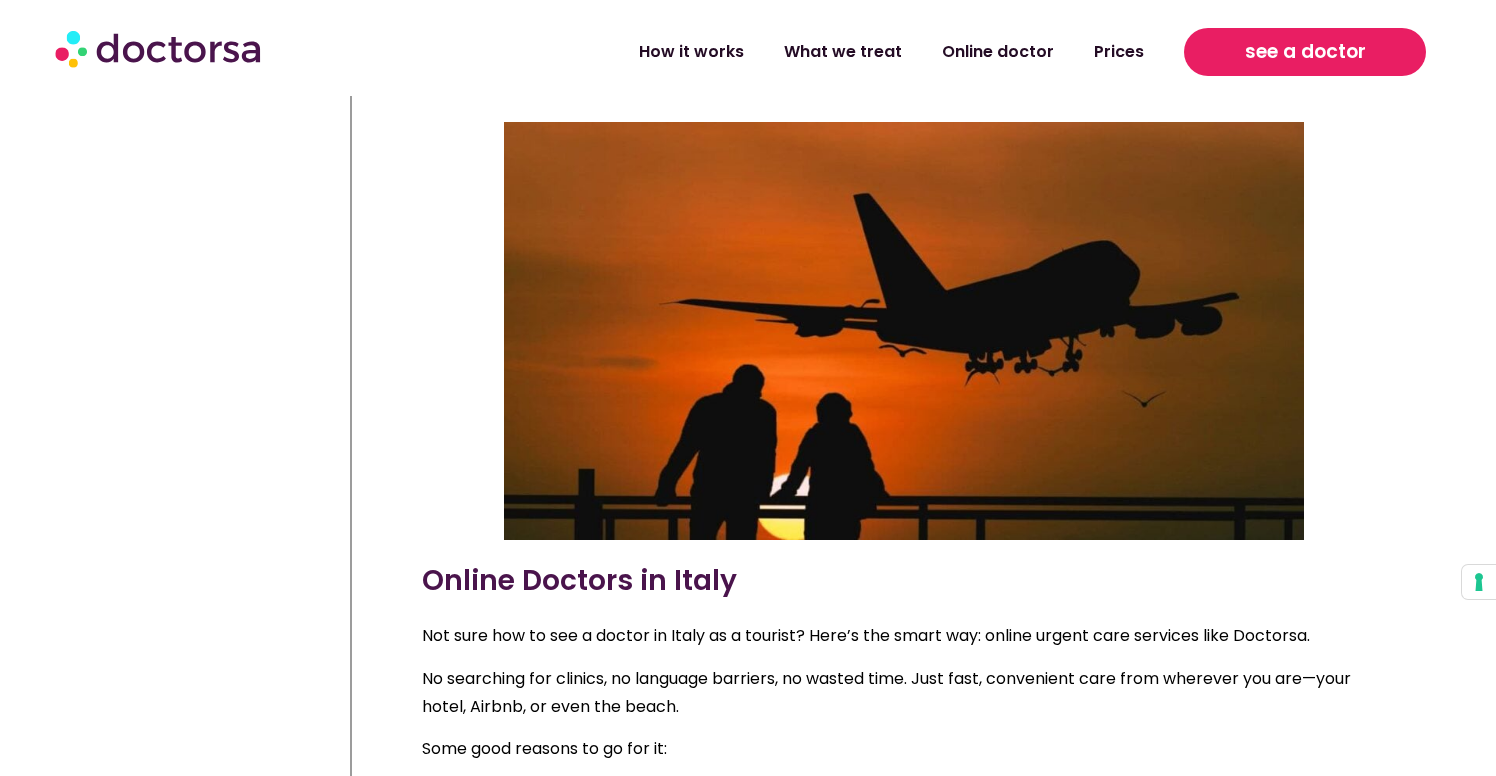 click on "see a doctor" at bounding box center [1305, 52] 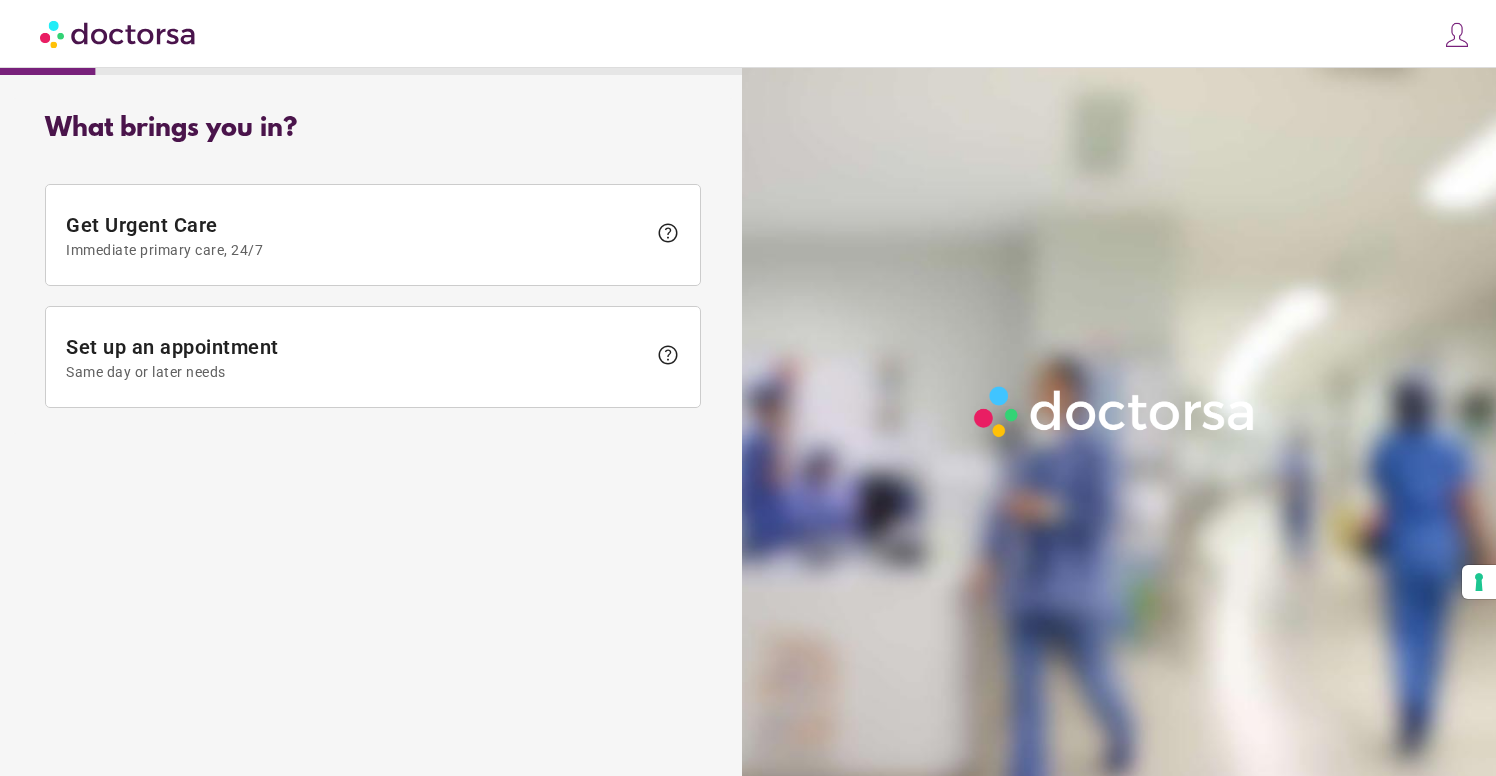scroll, scrollTop: 0, scrollLeft: 0, axis: both 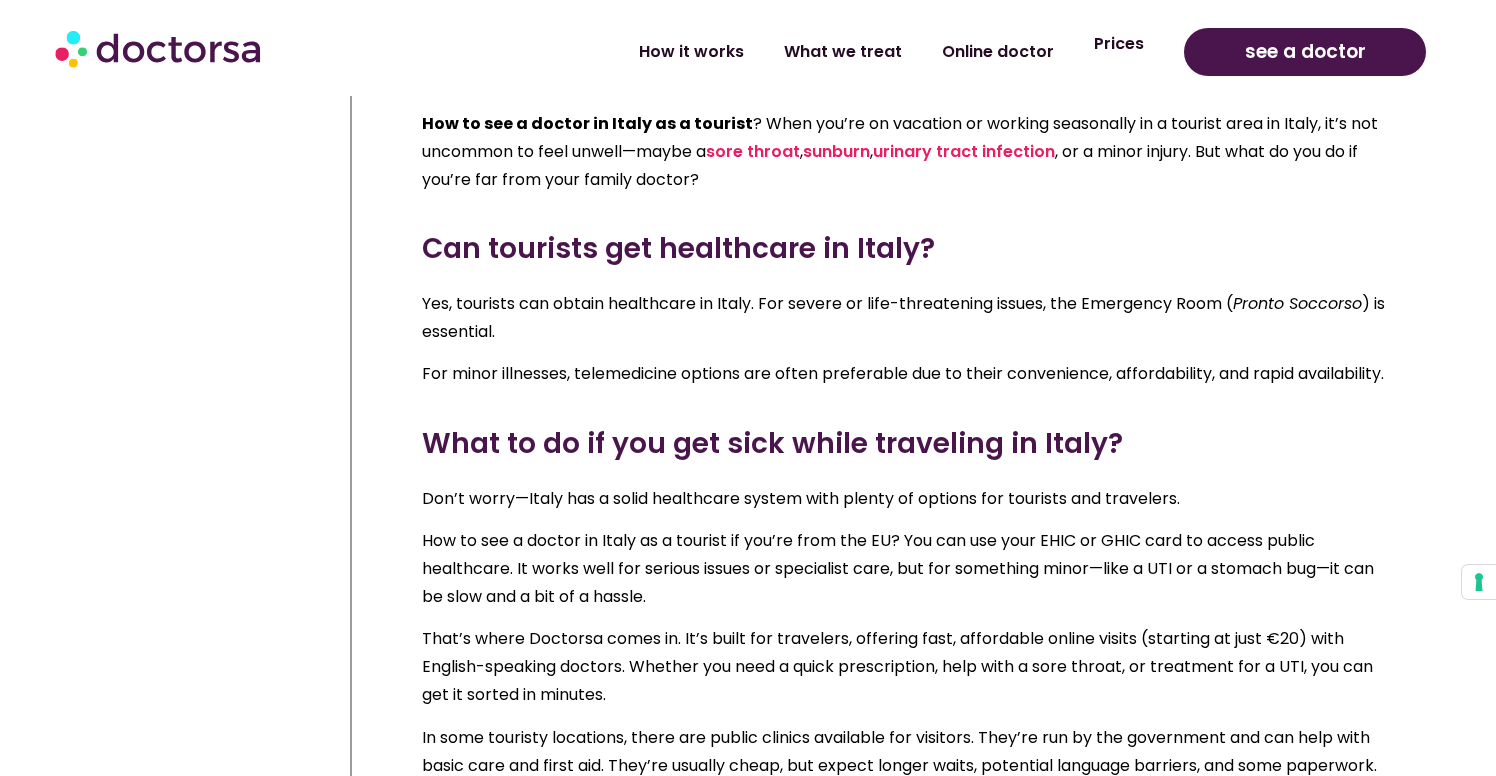 click on "Prices" 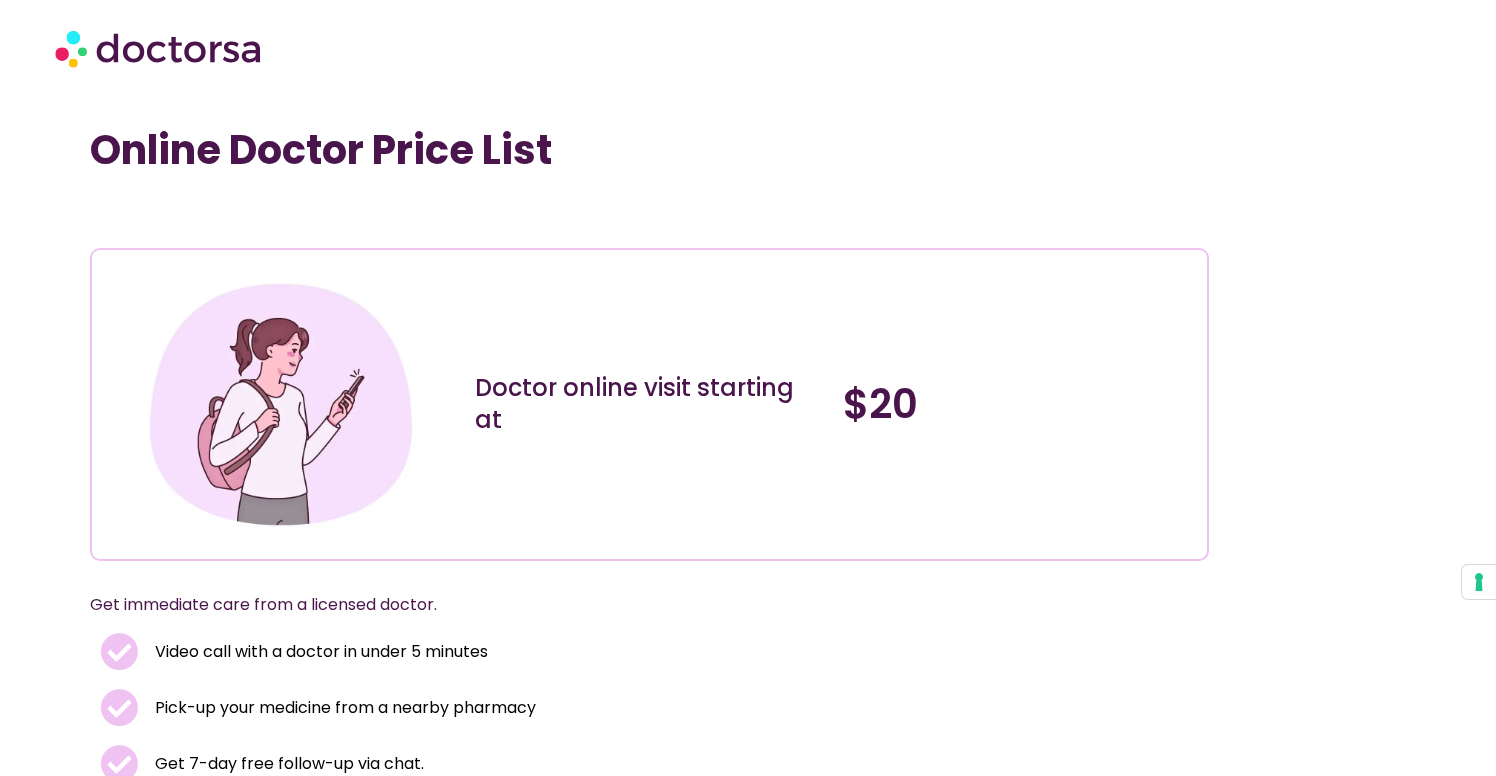scroll, scrollTop: 4, scrollLeft: 0, axis: vertical 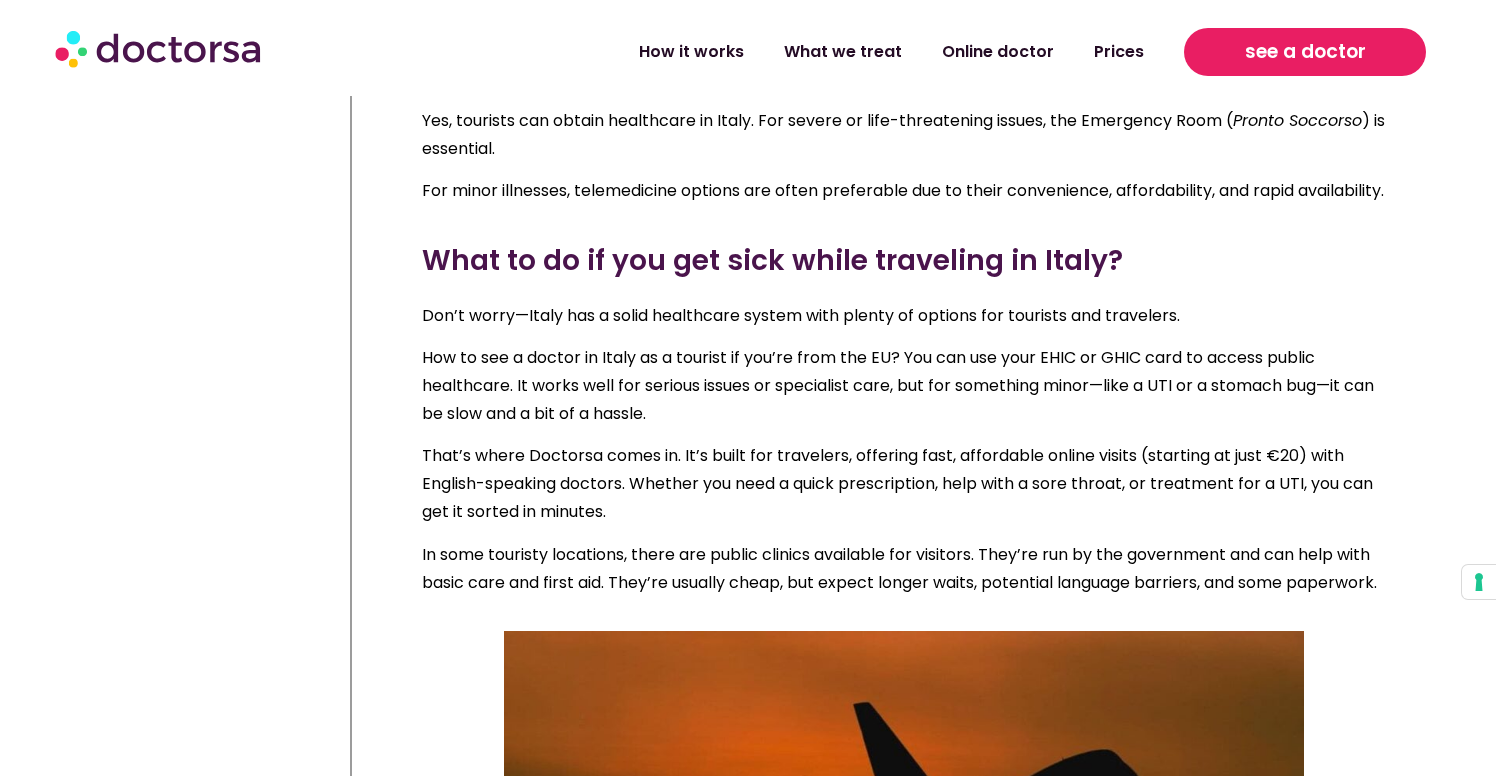 click on "see a doctor" at bounding box center [1305, 52] 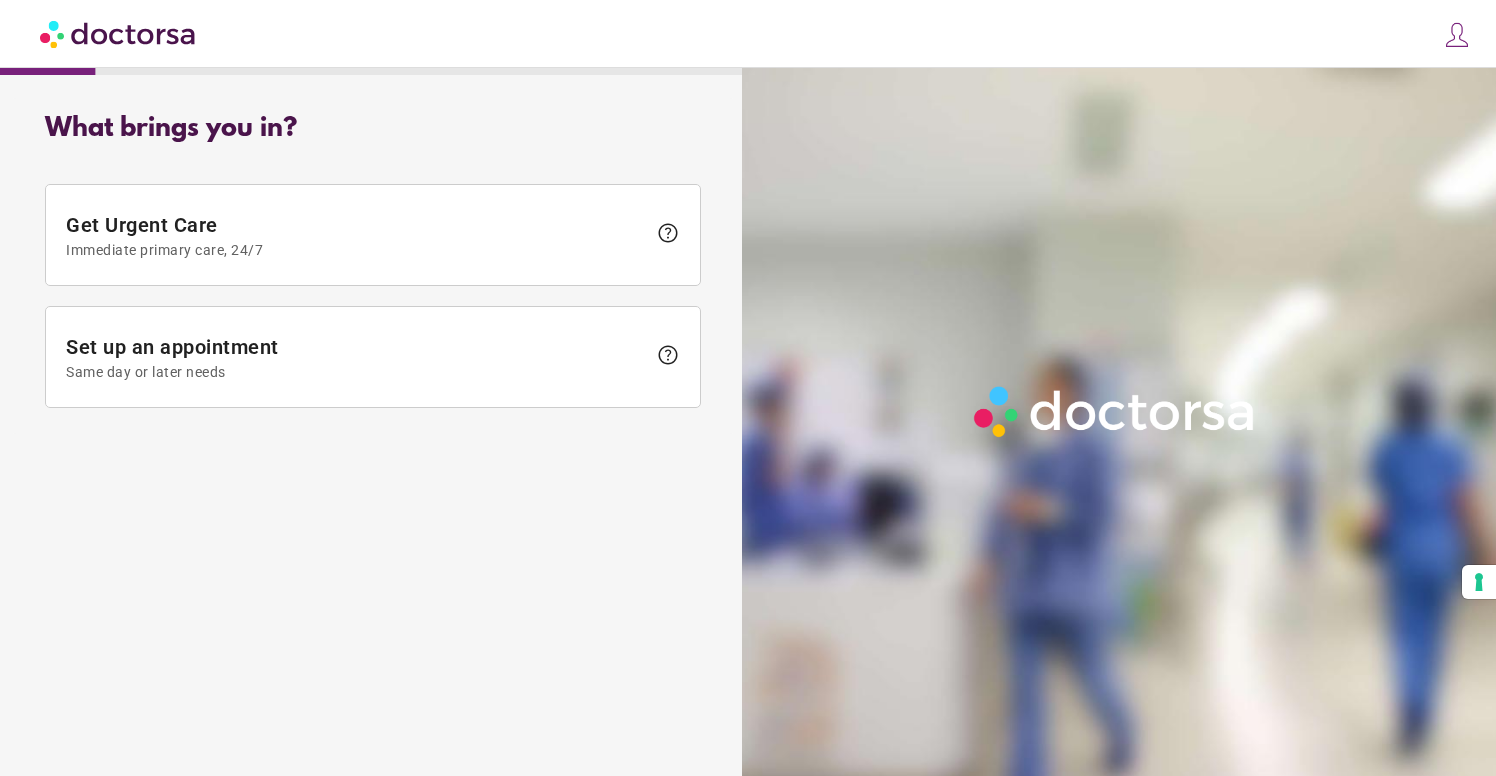 scroll, scrollTop: 0, scrollLeft: 0, axis: both 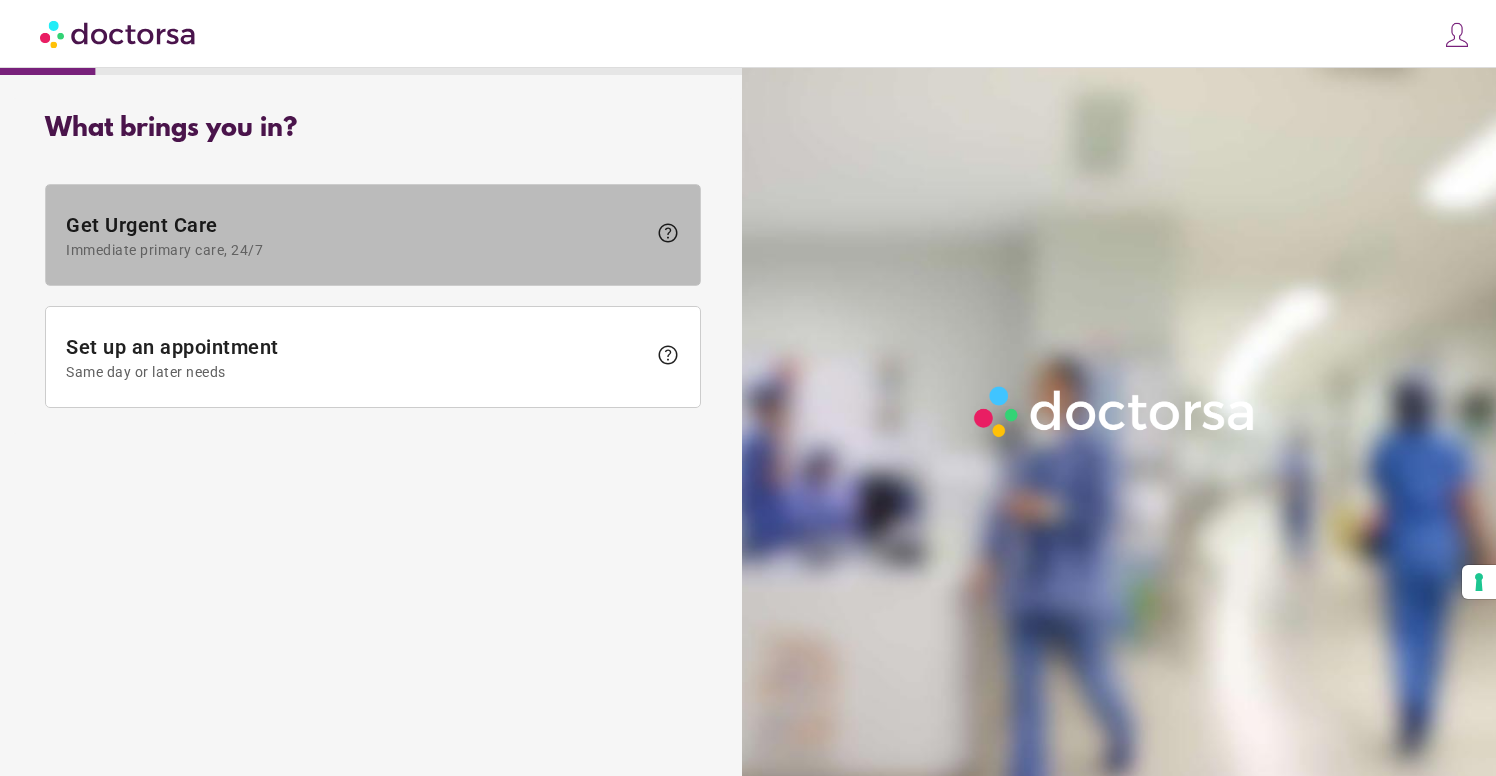 click at bounding box center (373, 235) 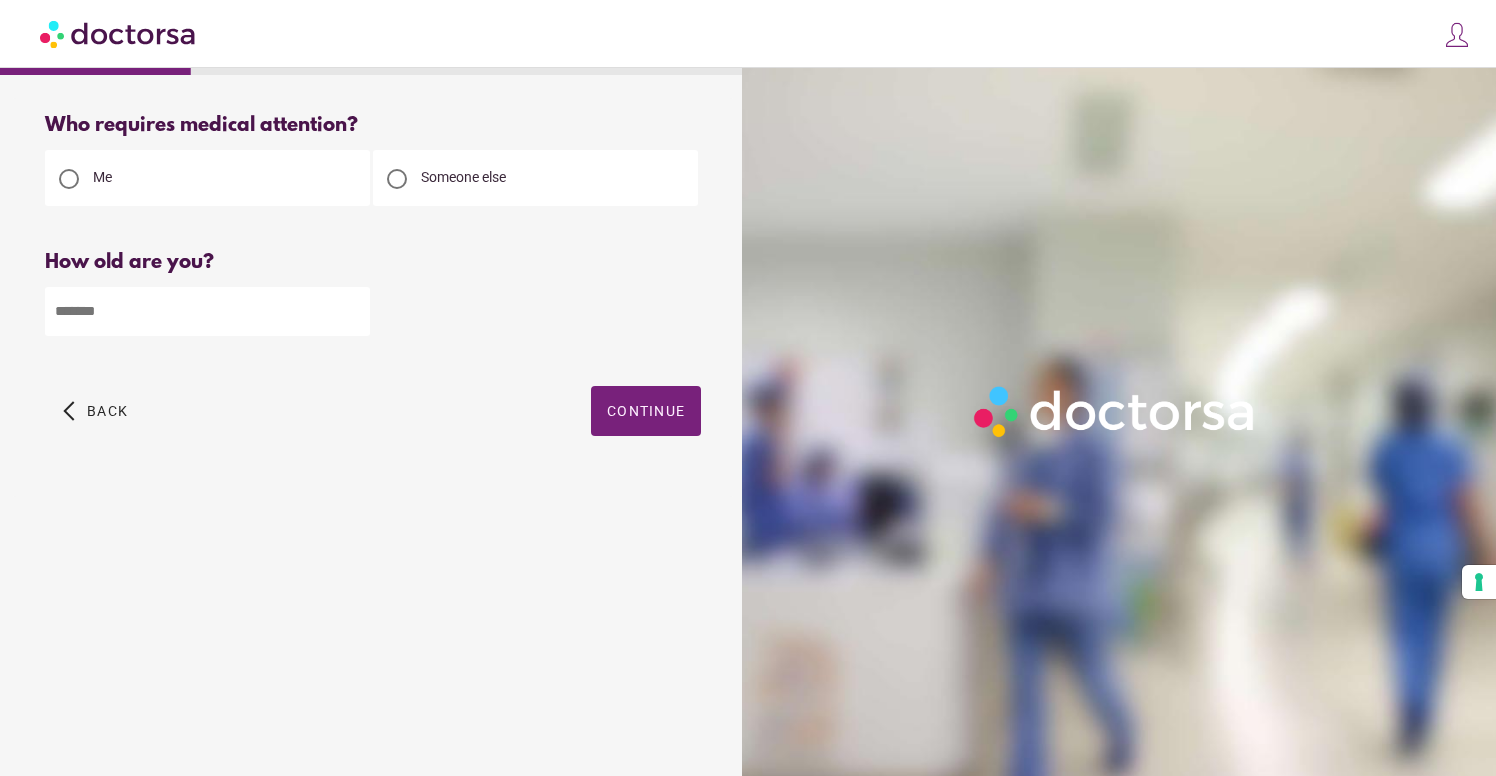click on "Someone else" at bounding box center [463, 177] 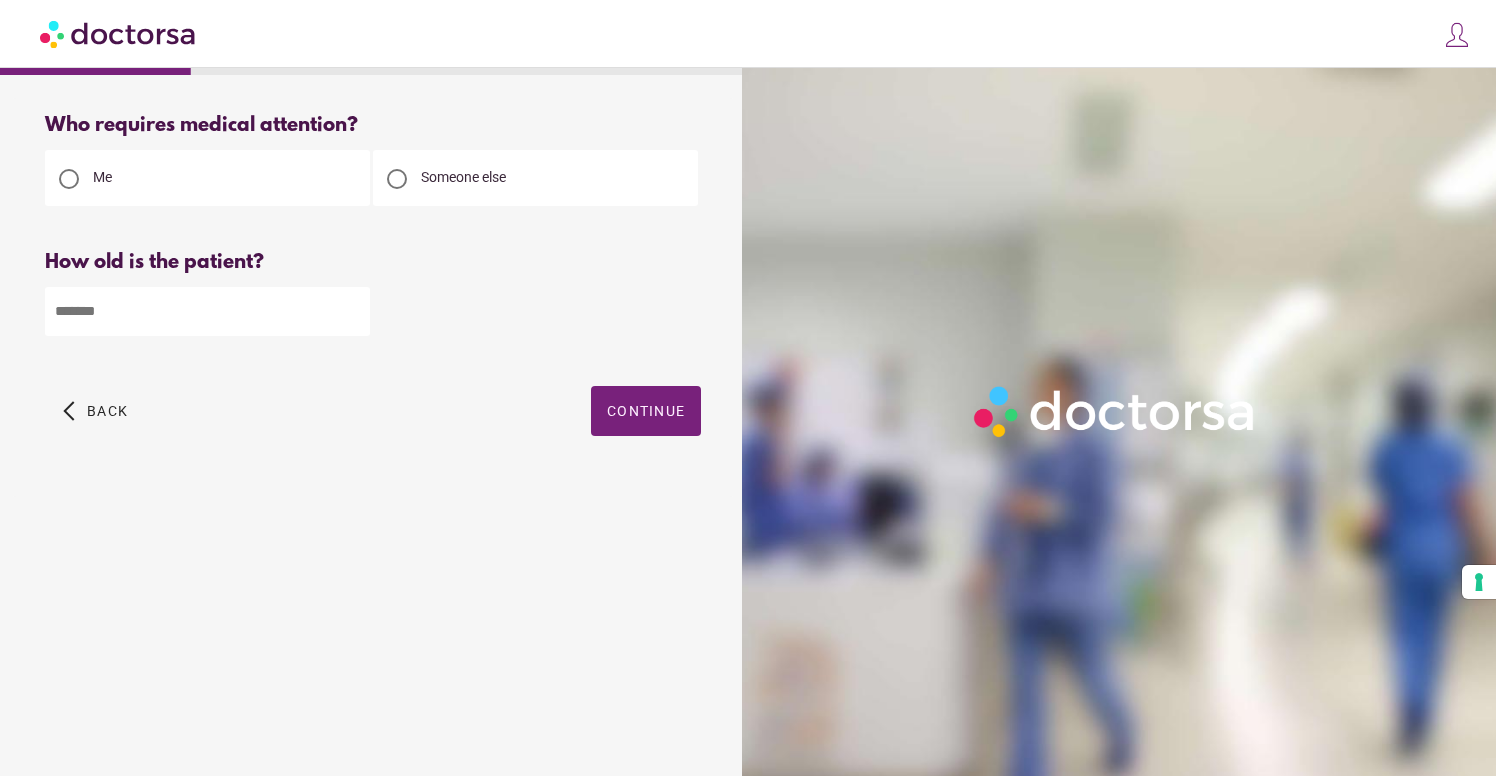 click at bounding box center (207, 311) 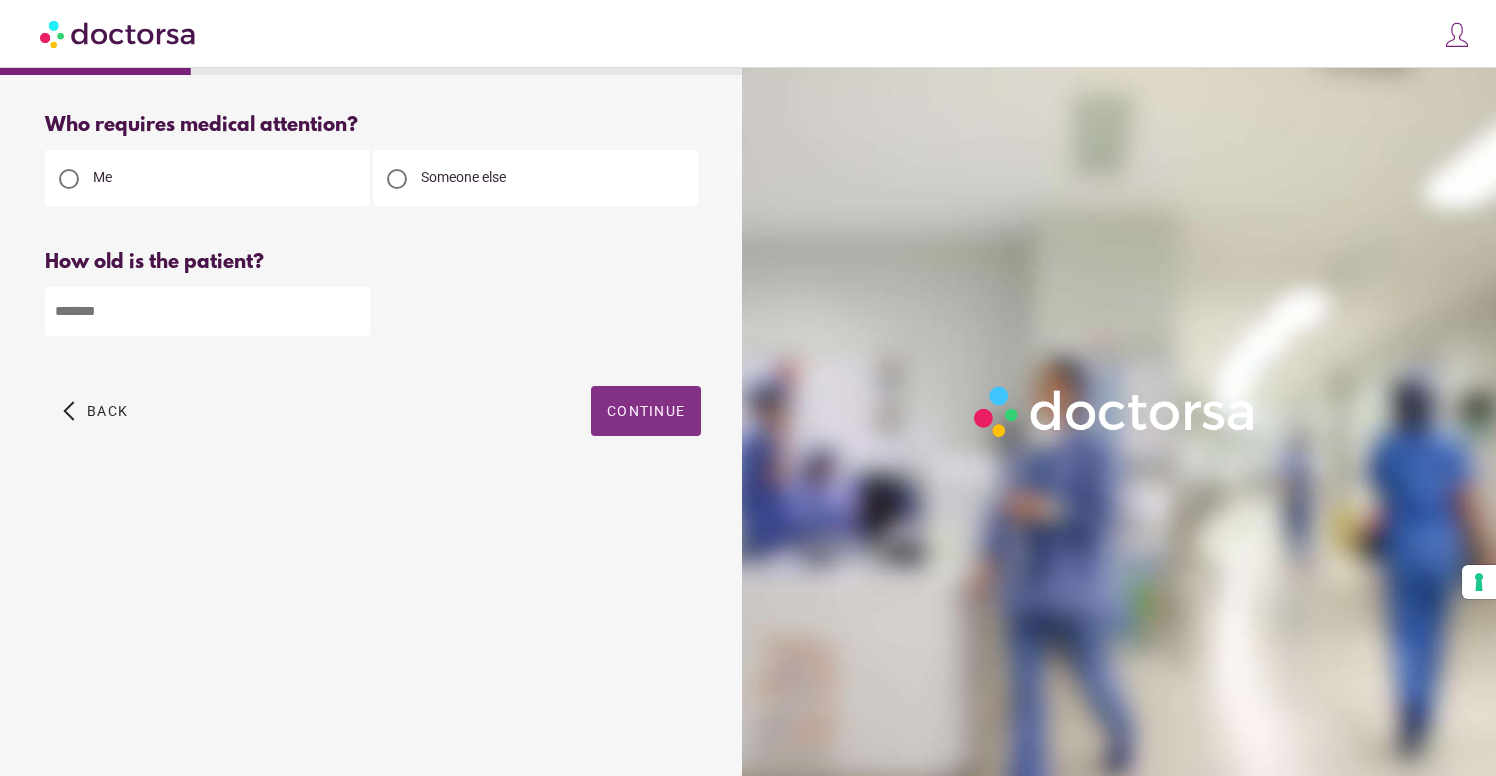 type on "**" 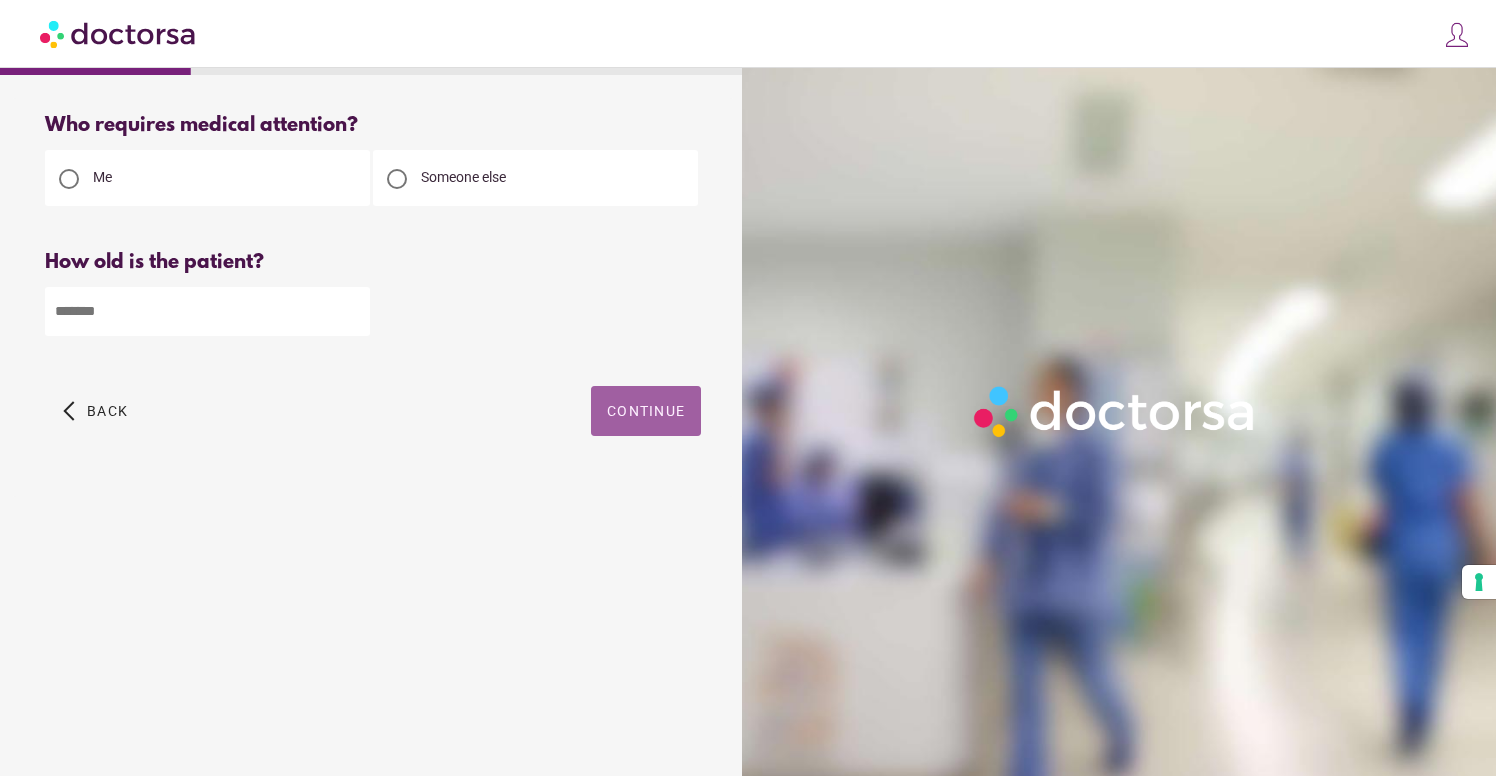 click on "Continue" at bounding box center (646, 411) 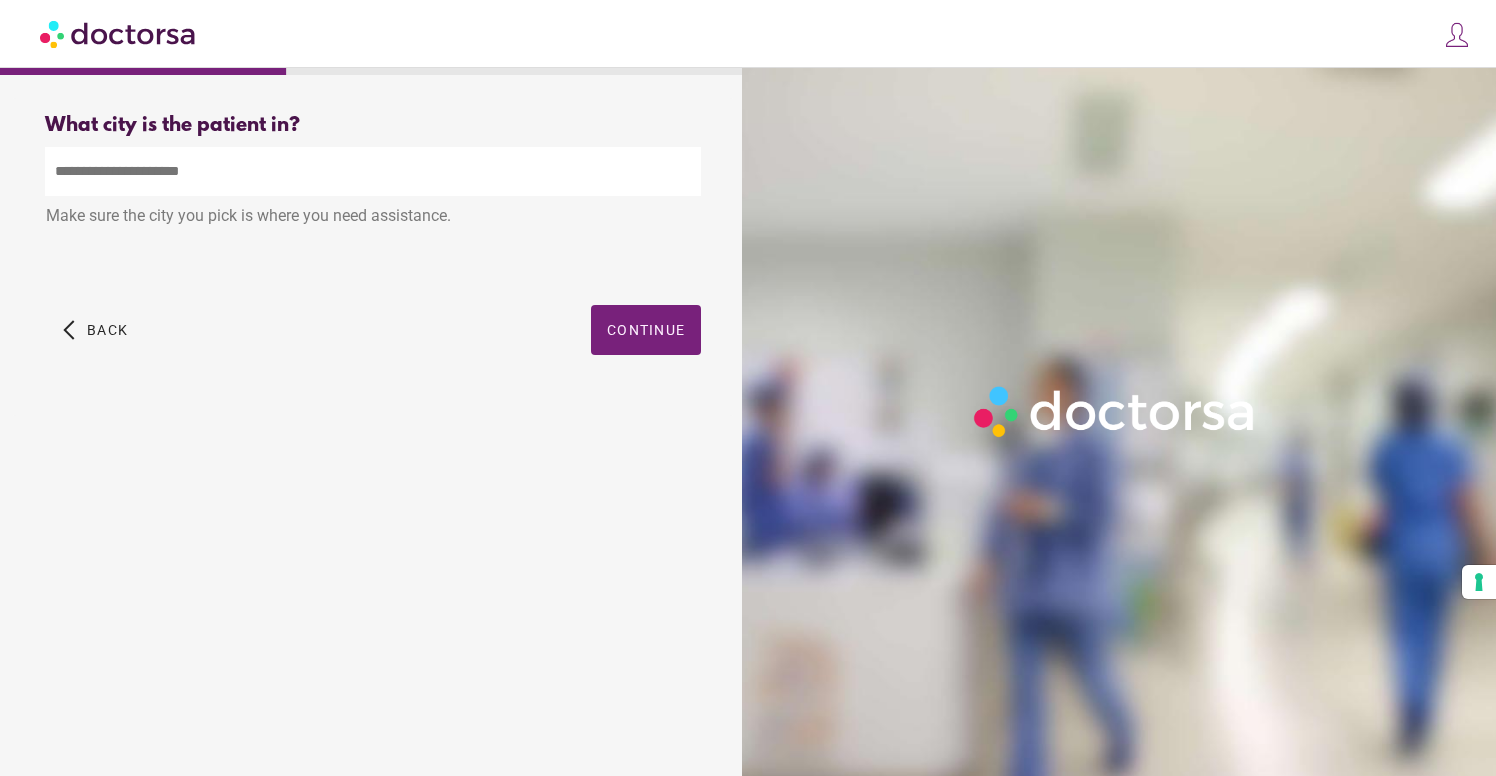 click at bounding box center (373, 171) 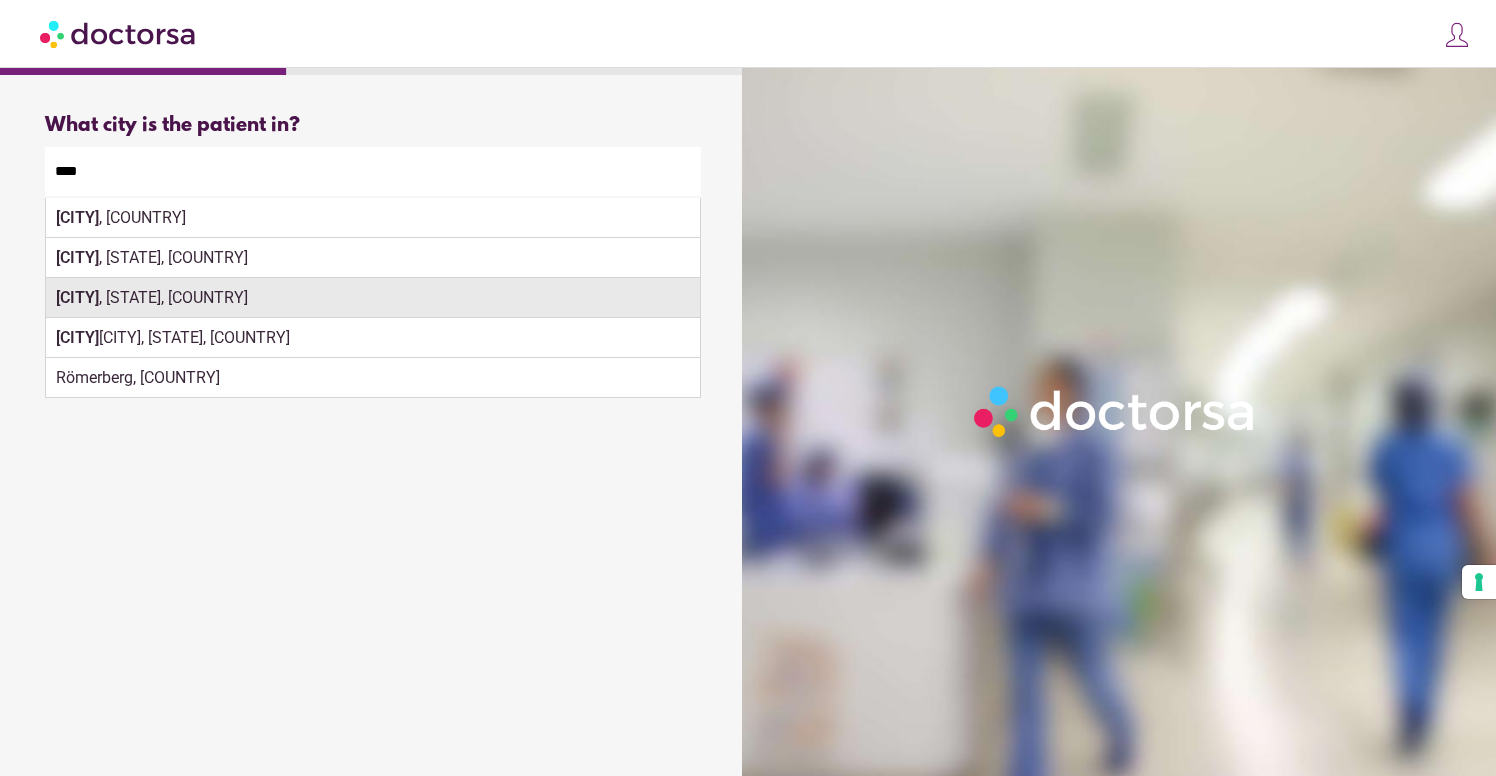 click on "Rome , NY, USA" at bounding box center (373, 298) 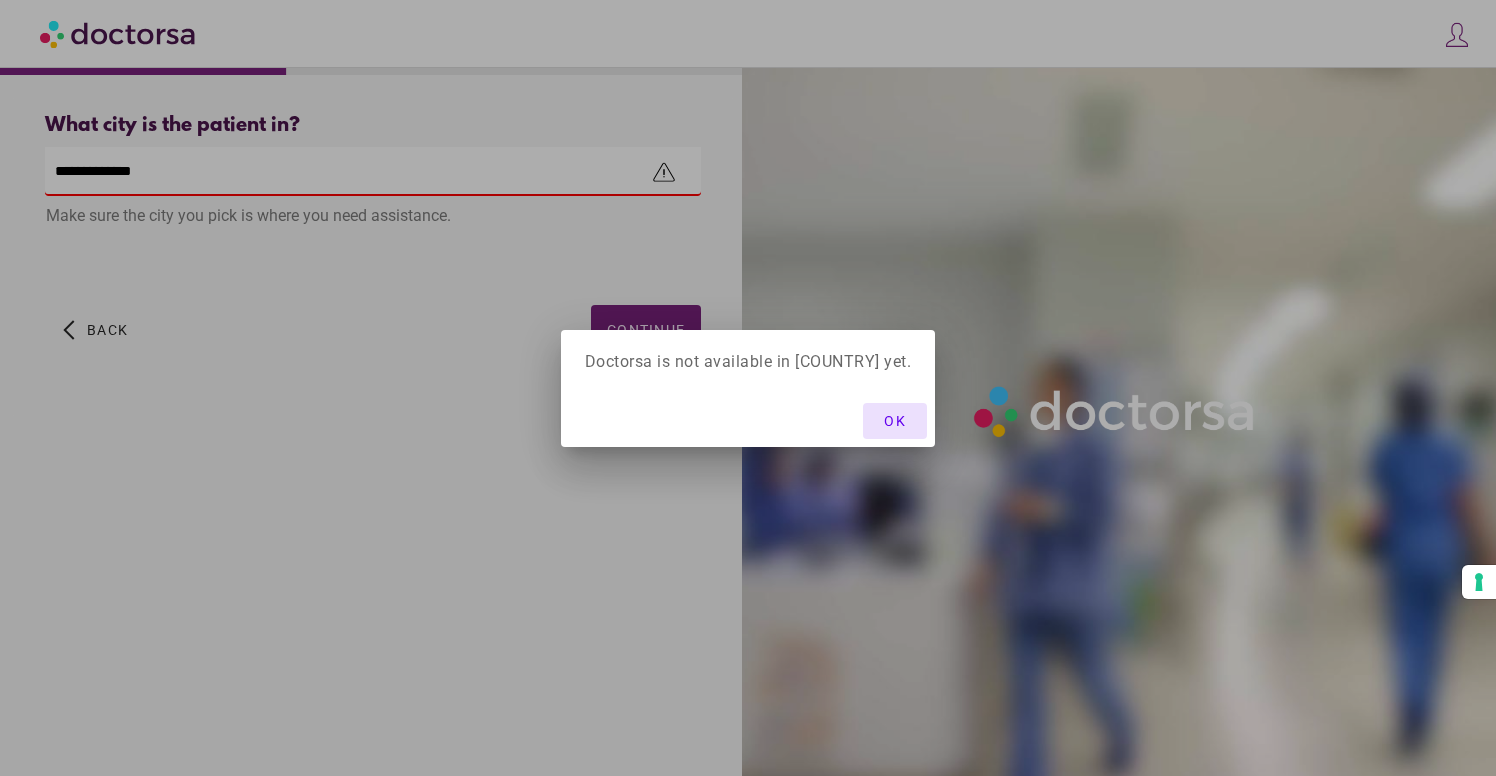 click at bounding box center (895, 421) 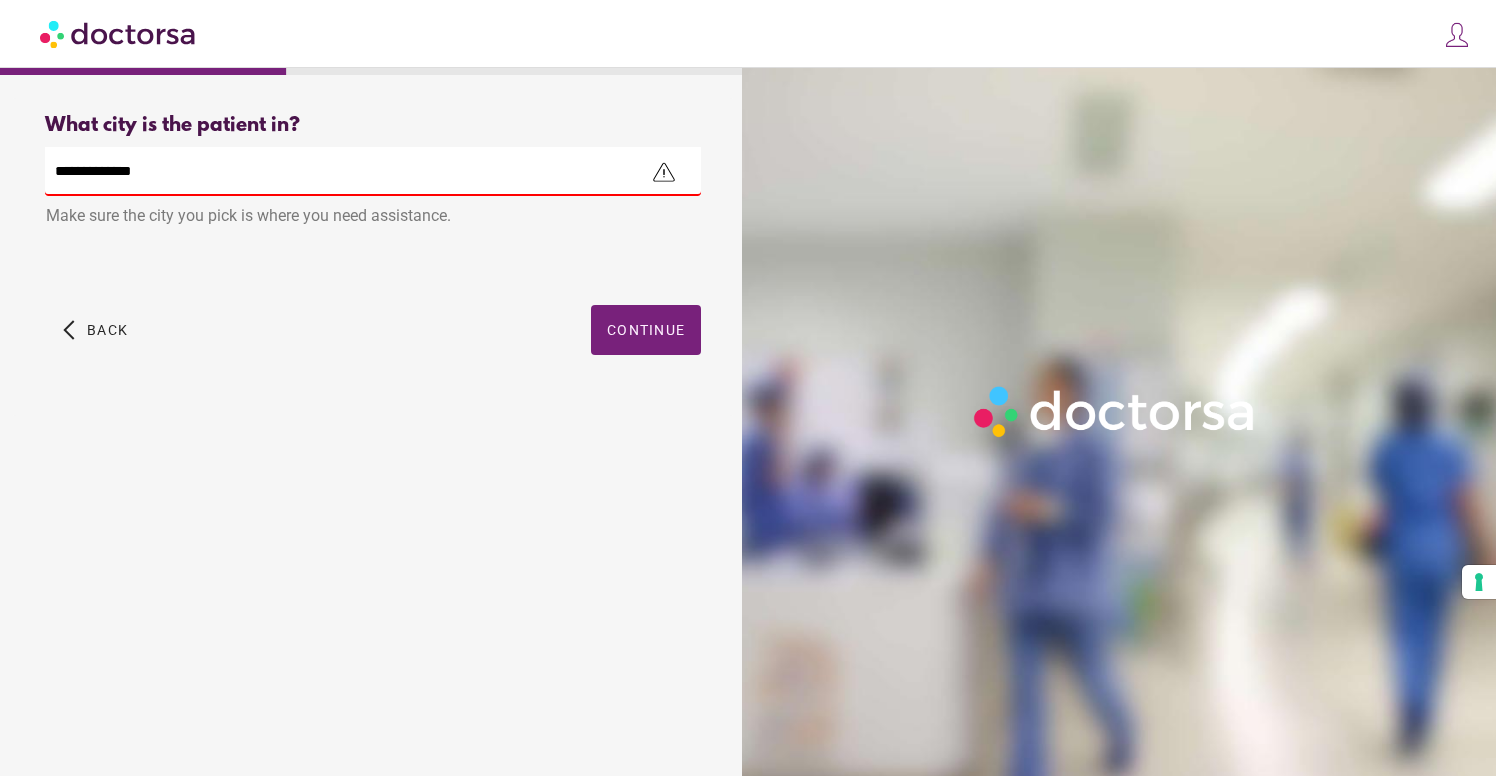 drag, startPoint x: 174, startPoint y: 165, endPoint x: 107, endPoint y: 170, distance: 67.18631 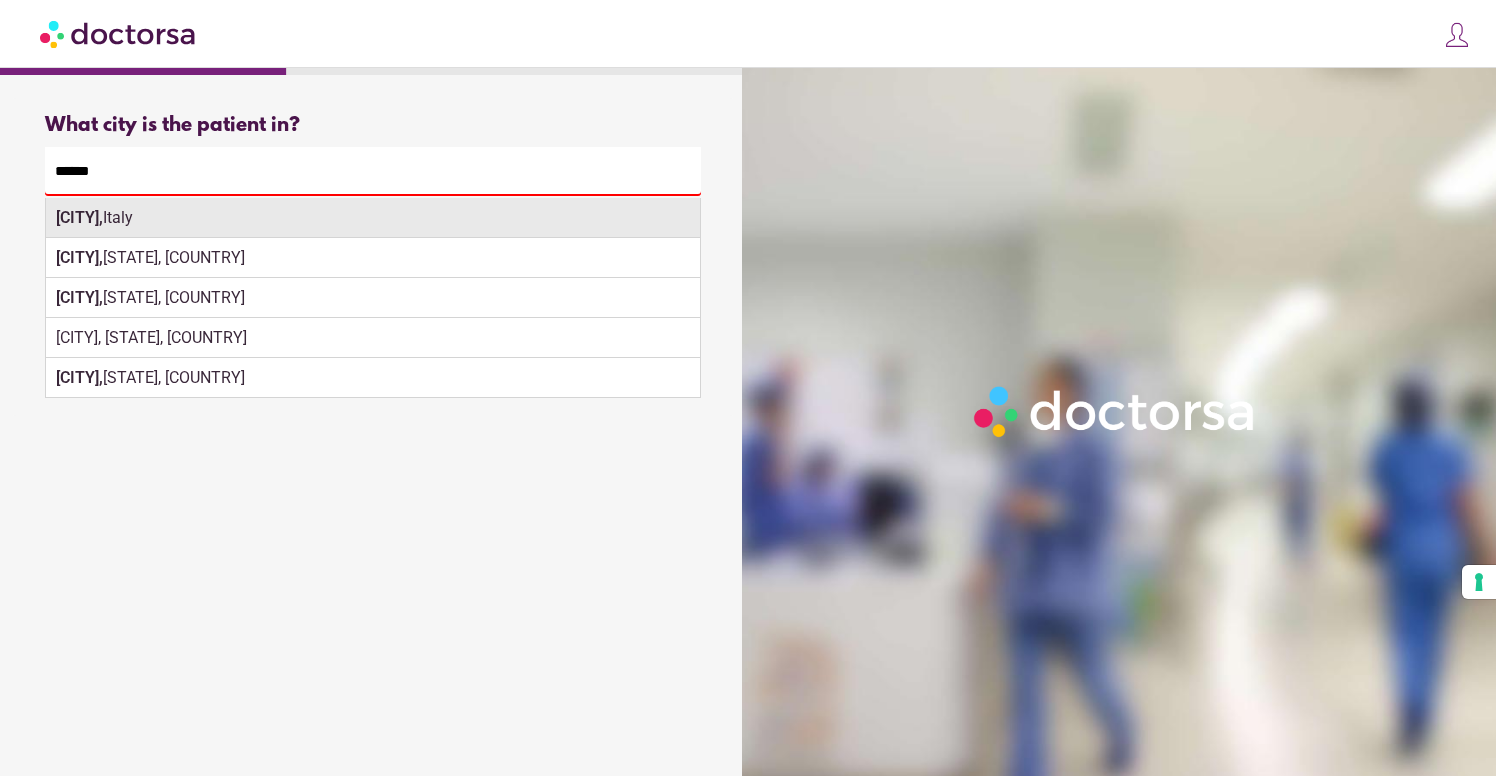 click on "Rome,  Italy" at bounding box center (373, 218) 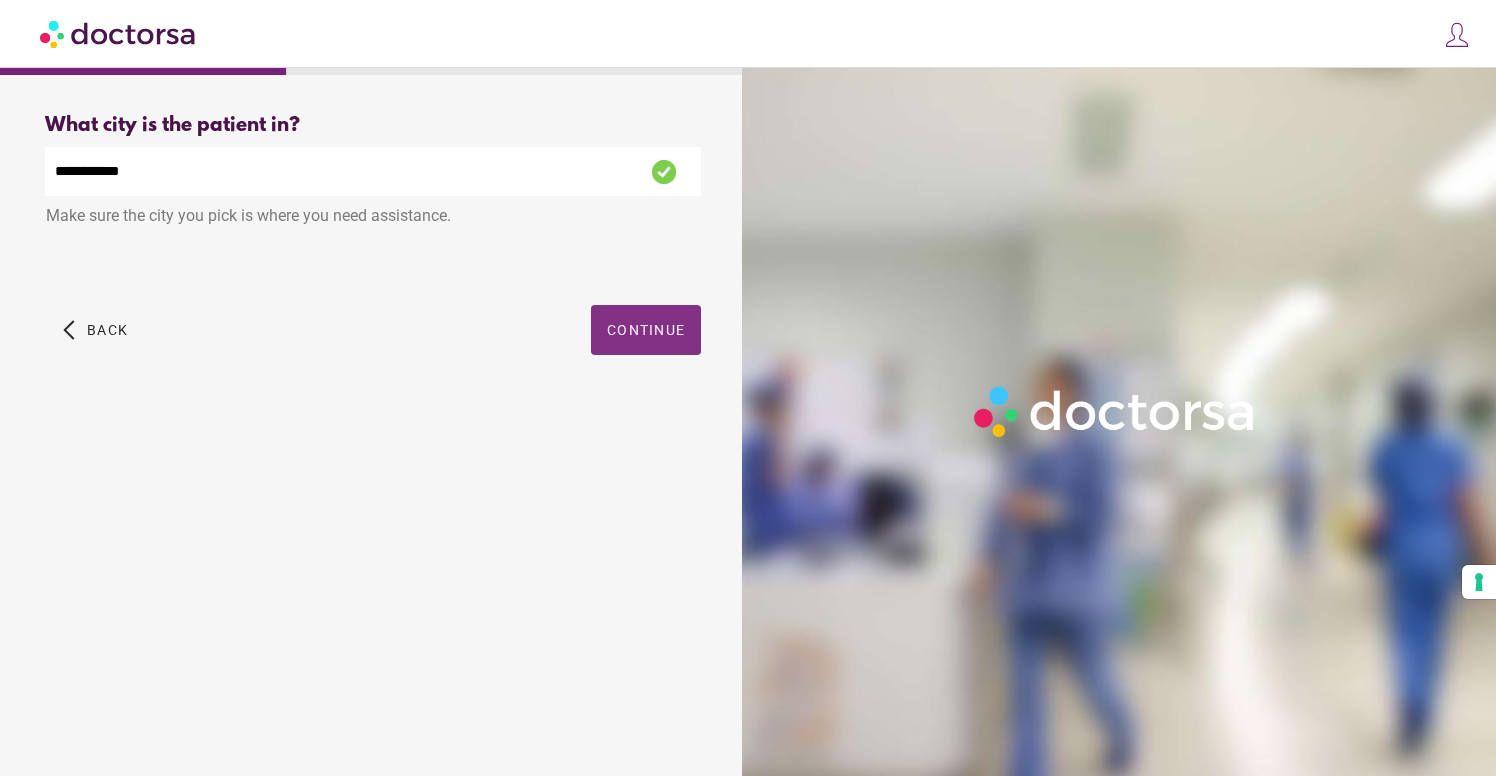 click on "Continue" at bounding box center [646, 330] 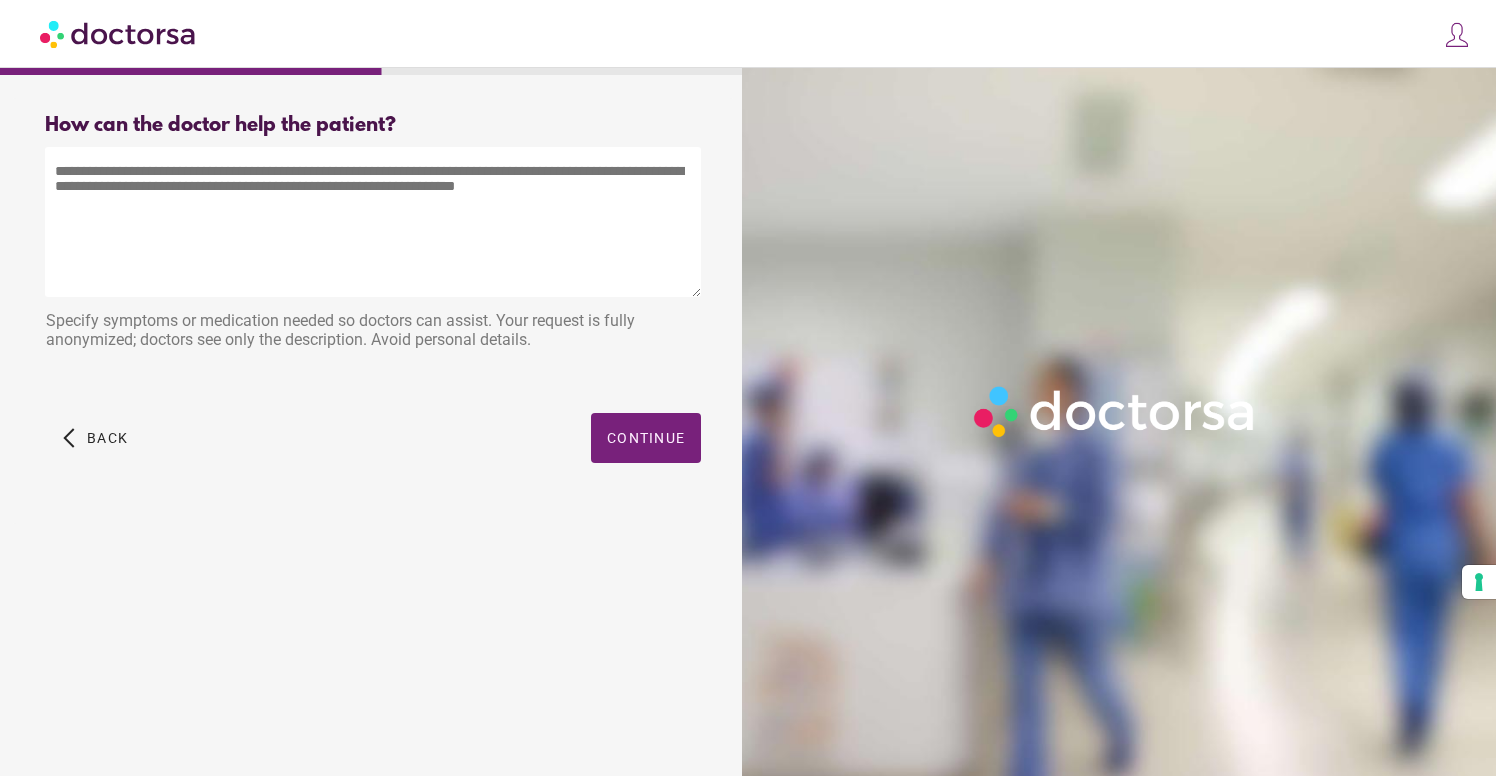 click at bounding box center [373, 222] 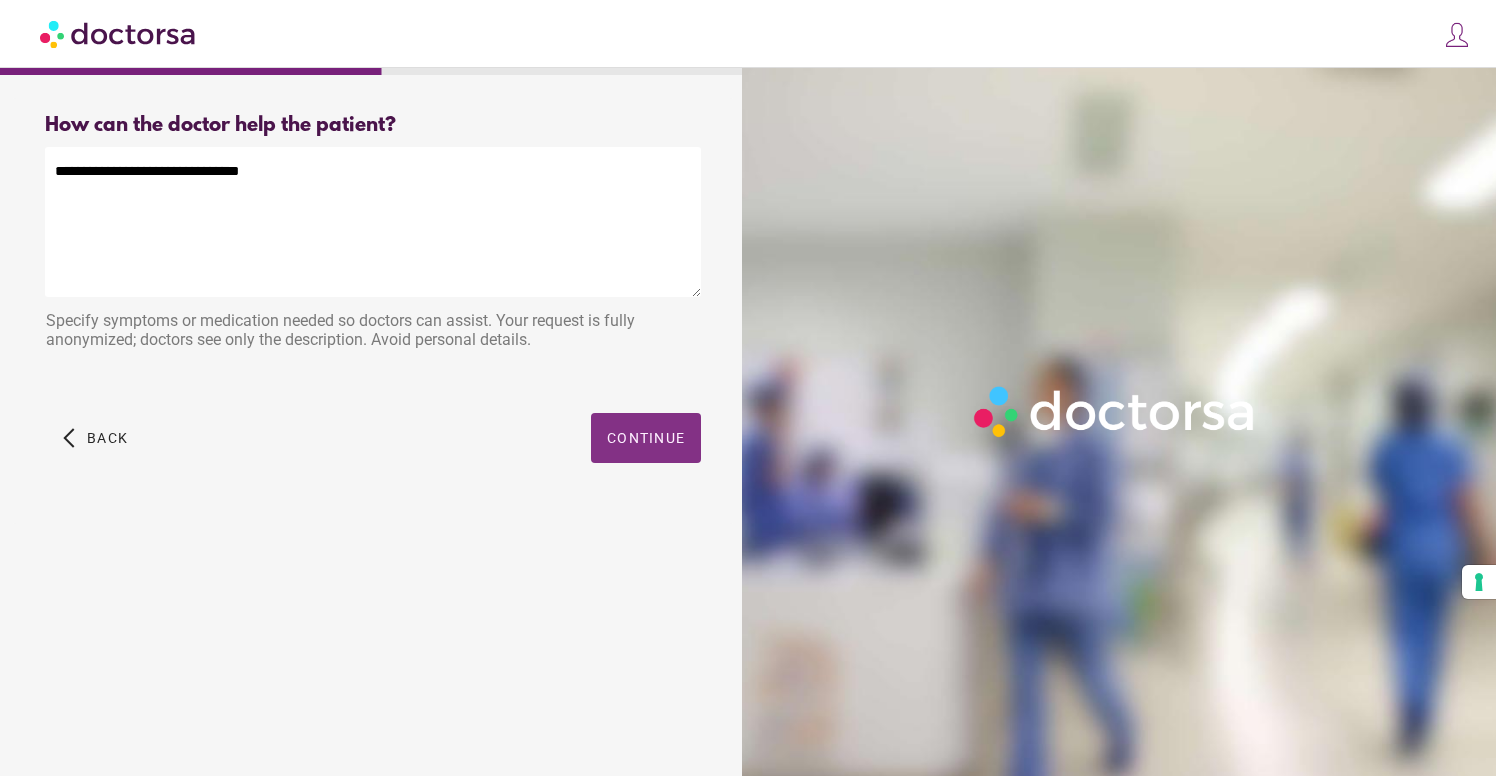 type on "**********" 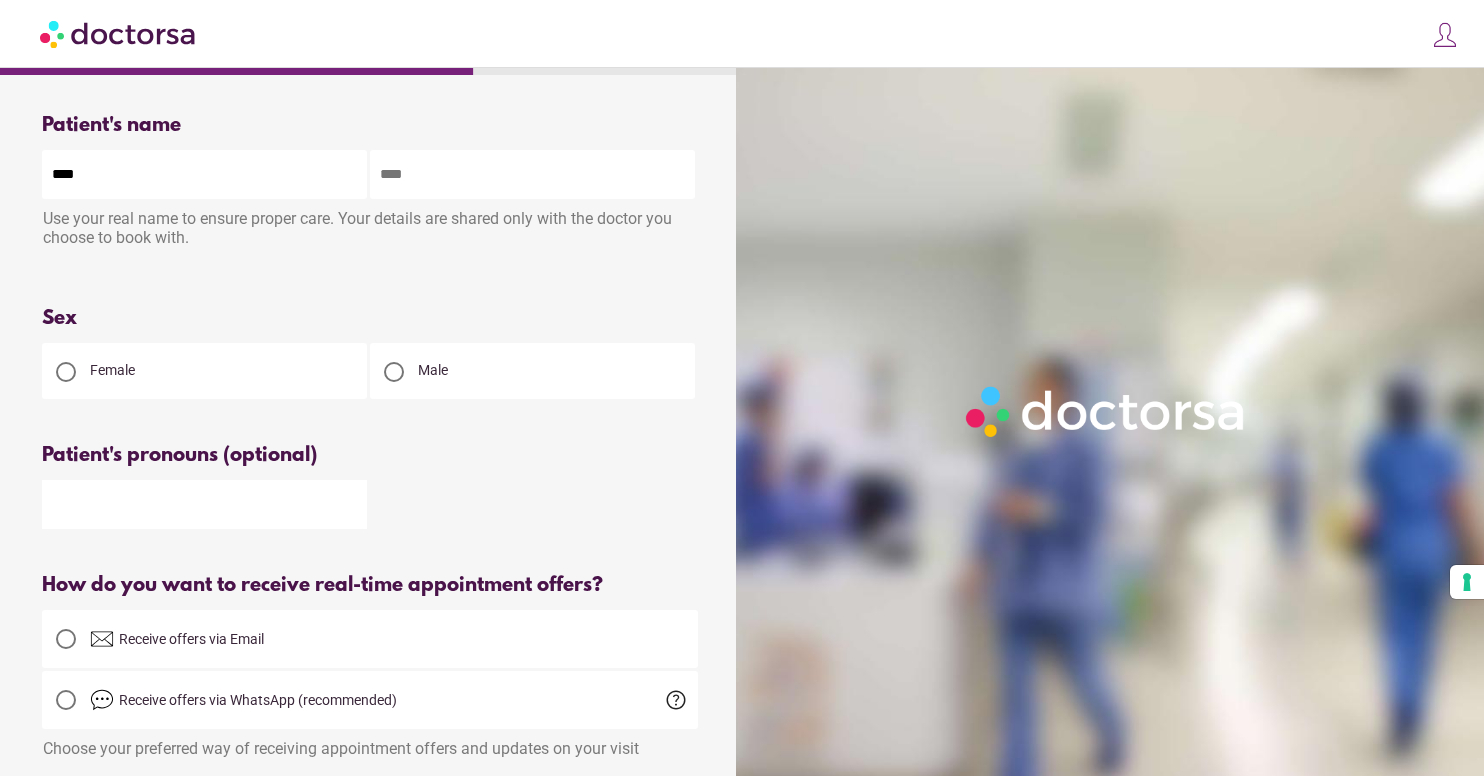 type on "****" 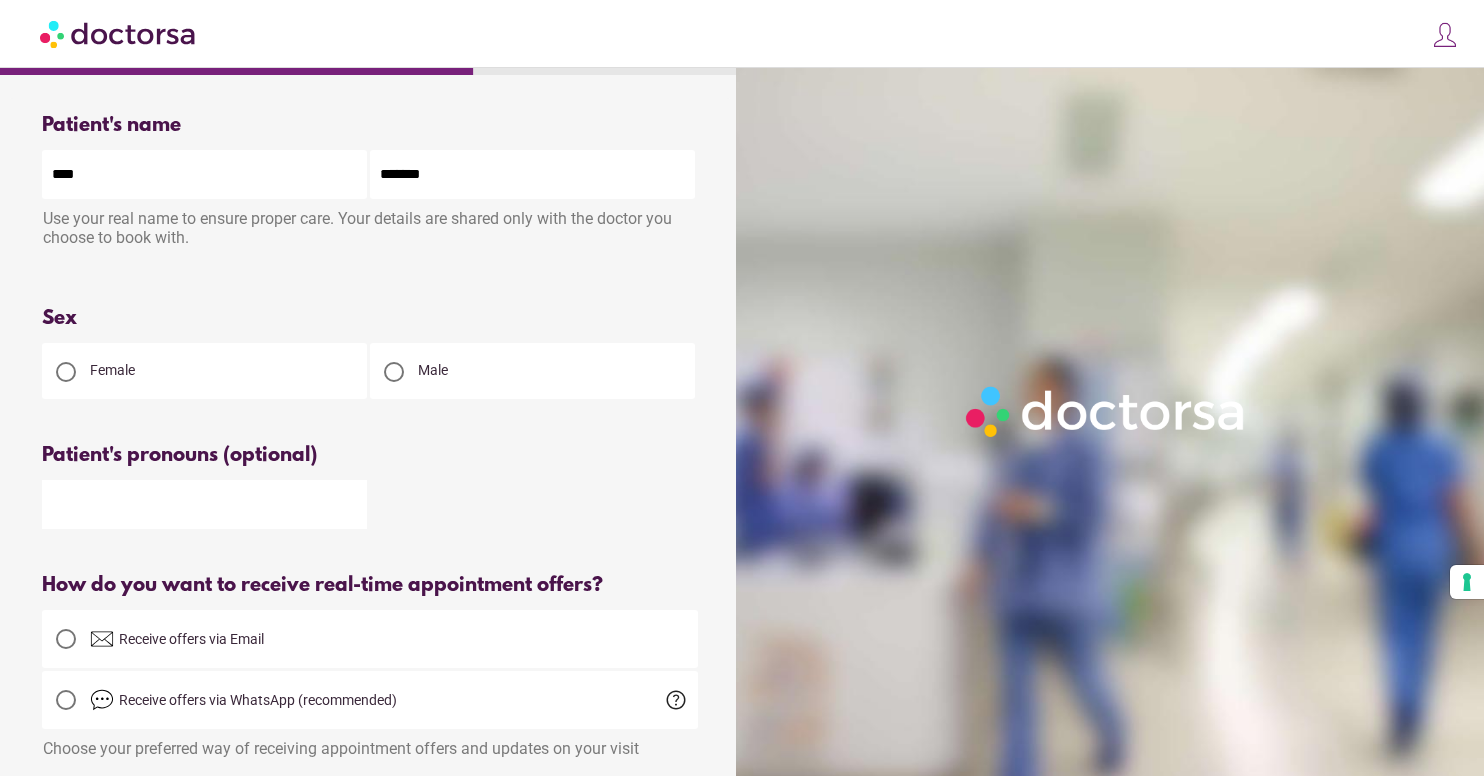 type on "*******" 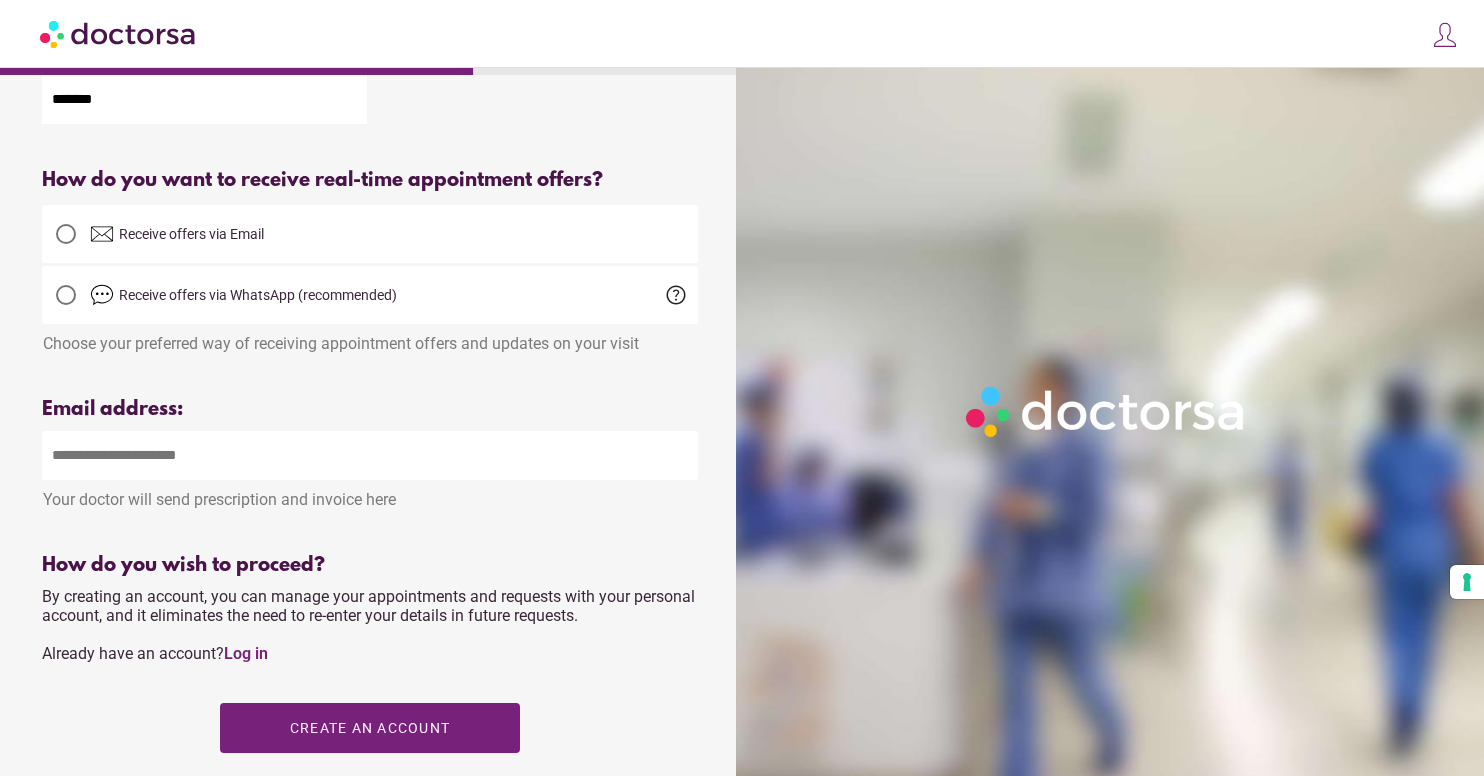 scroll, scrollTop: 401, scrollLeft: 0, axis: vertical 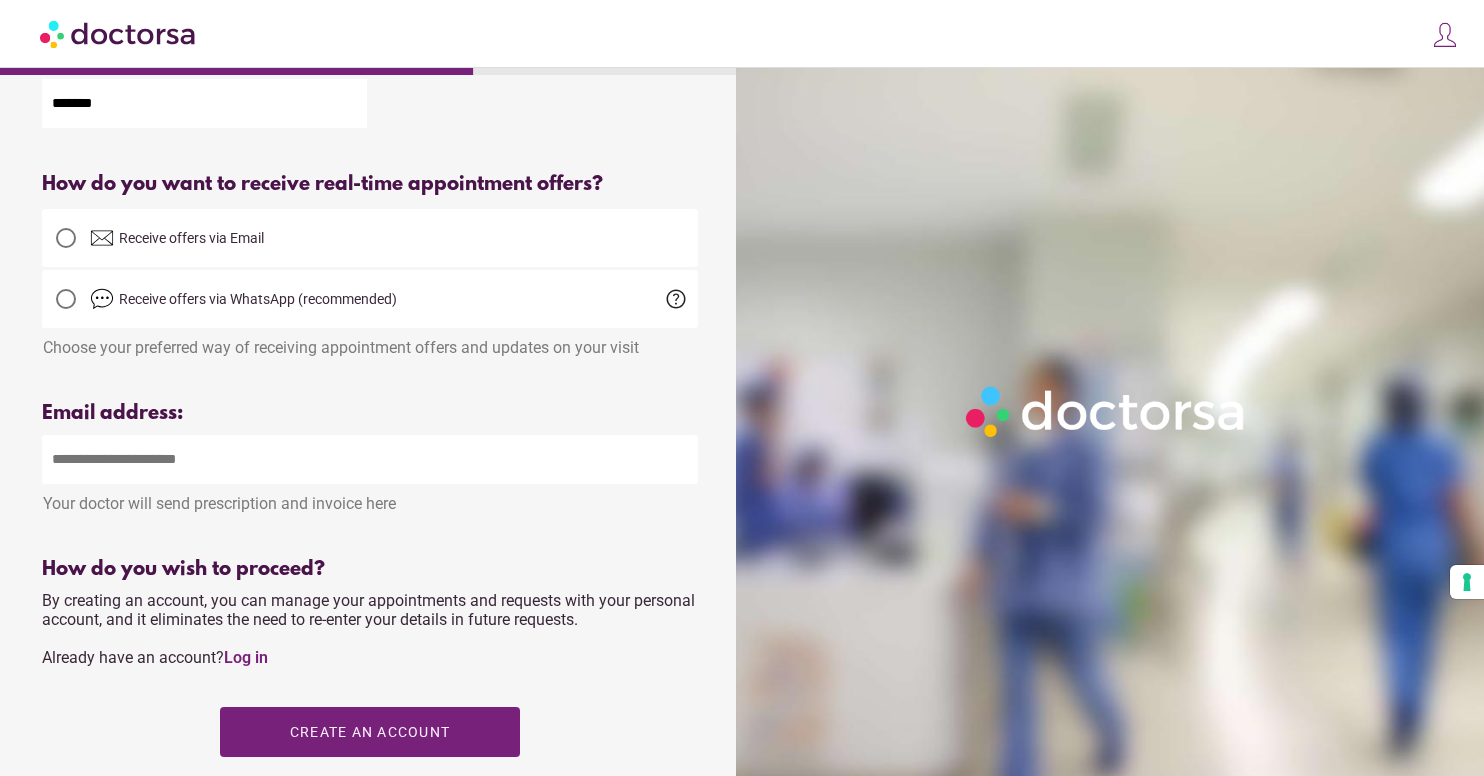 type on "*******" 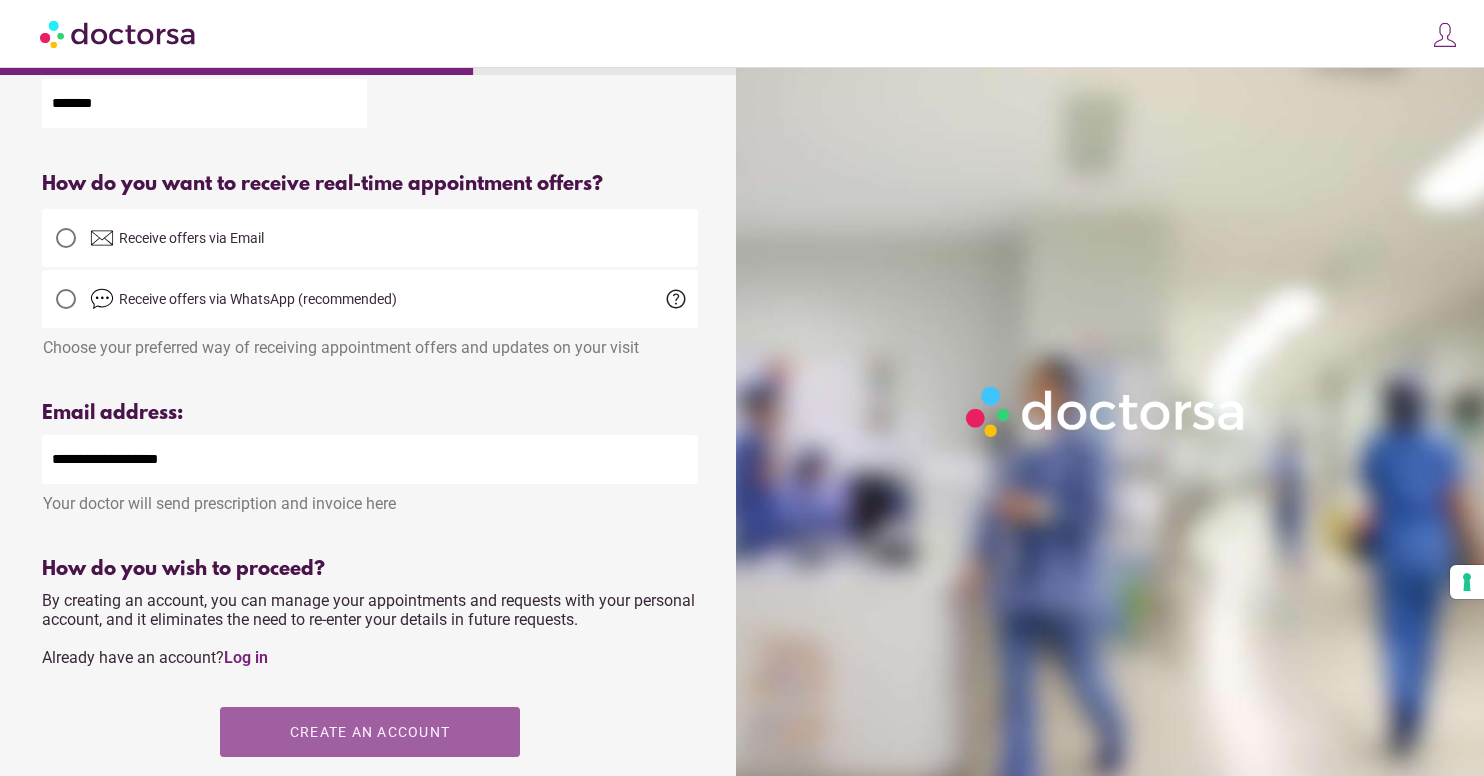 click at bounding box center (370, 732) 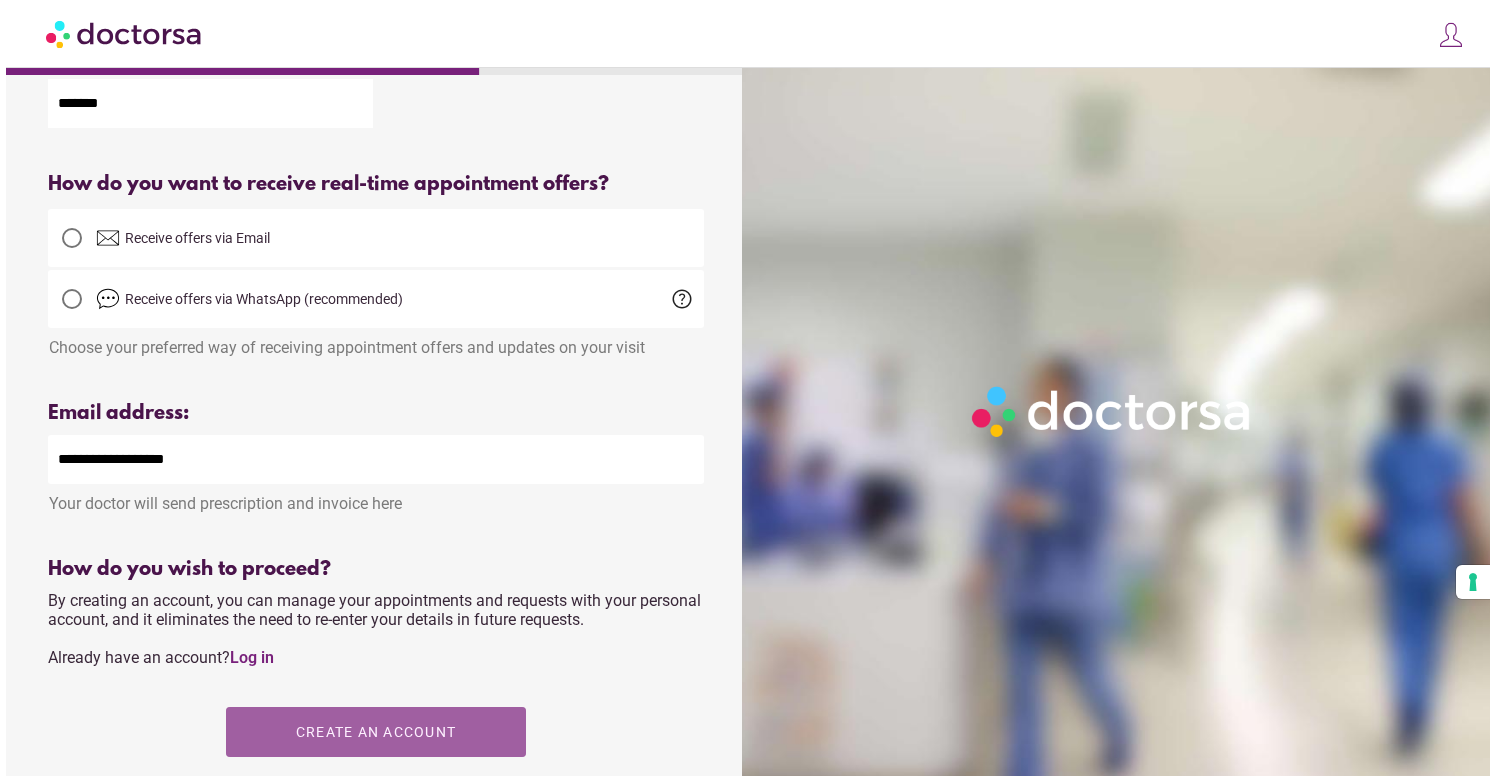 scroll, scrollTop: 0, scrollLeft: 0, axis: both 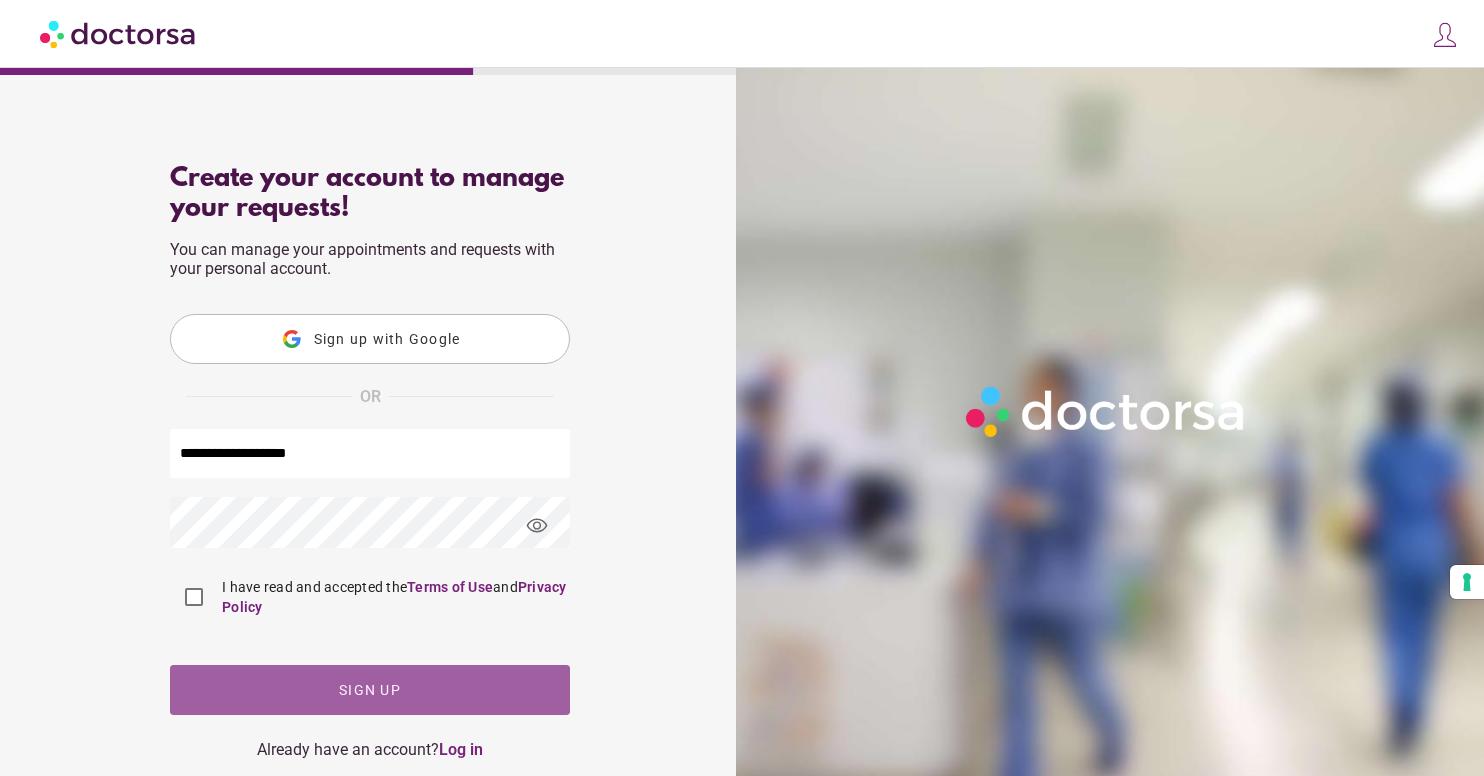 click at bounding box center [370, 690] 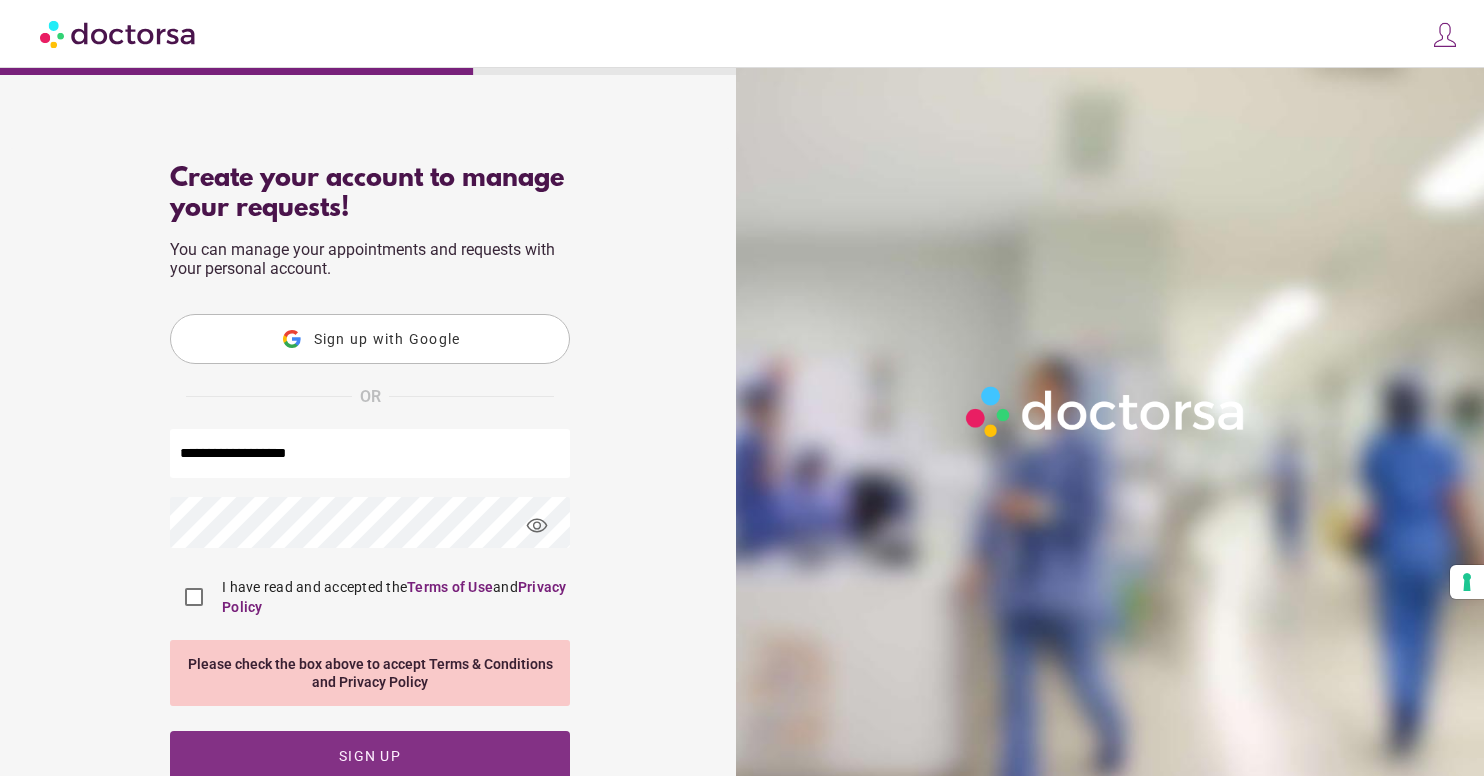 click at bounding box center [370, 756] 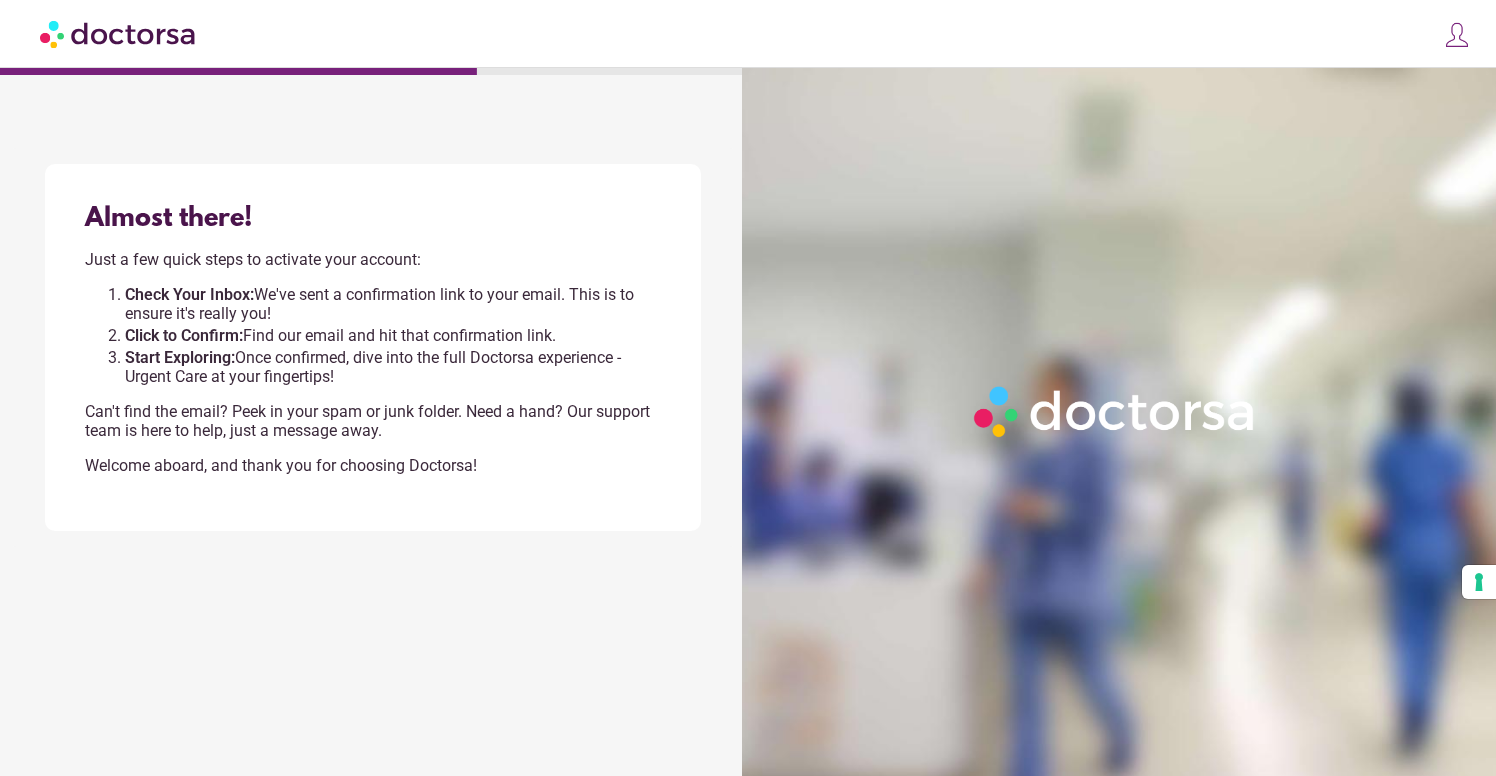 scroll, scrollTop: 0, scrollLeft: 0, axis: both 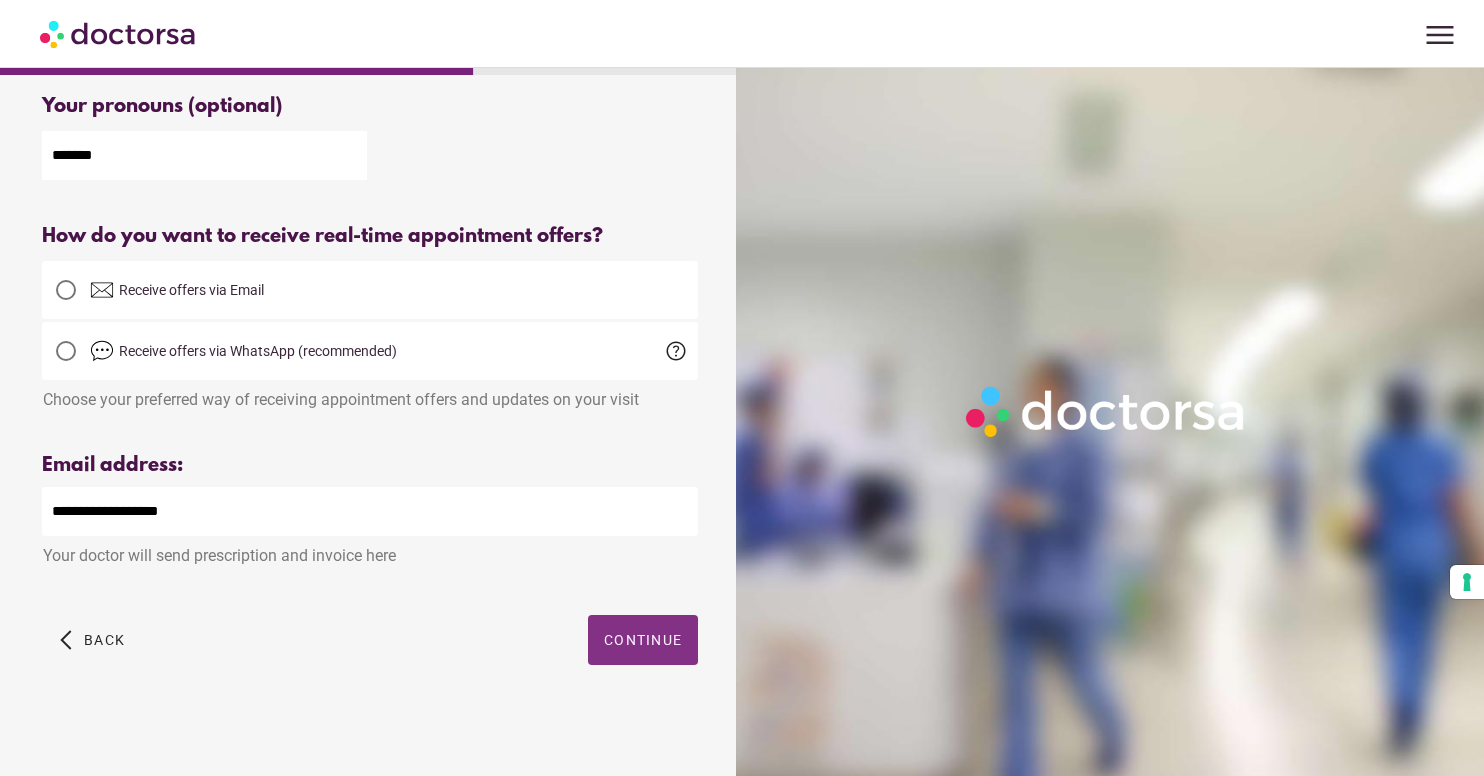 click on "Continue" at bounding box center [643, 640] 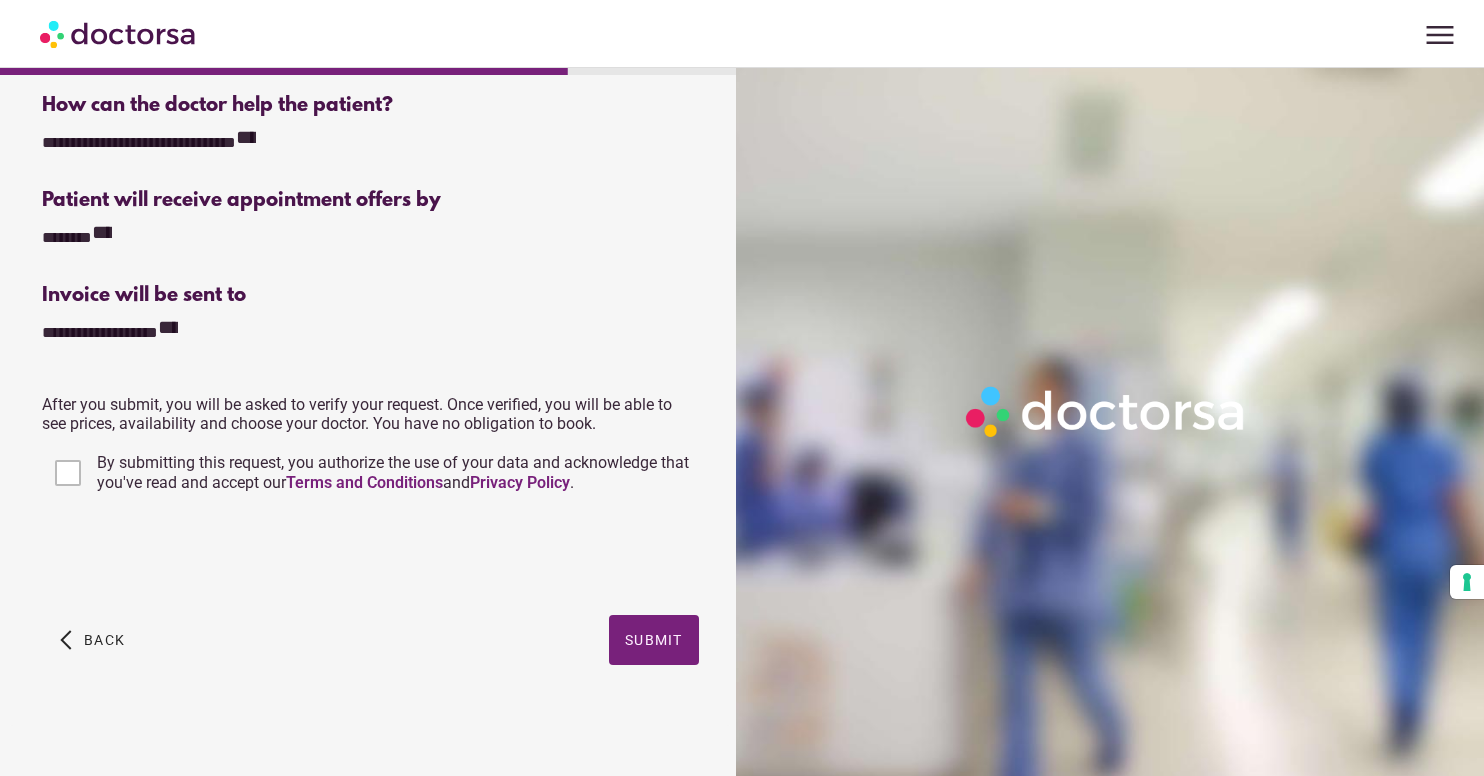 scroll, scrollTop: 368, scrollLeft: 0, axis: vertical 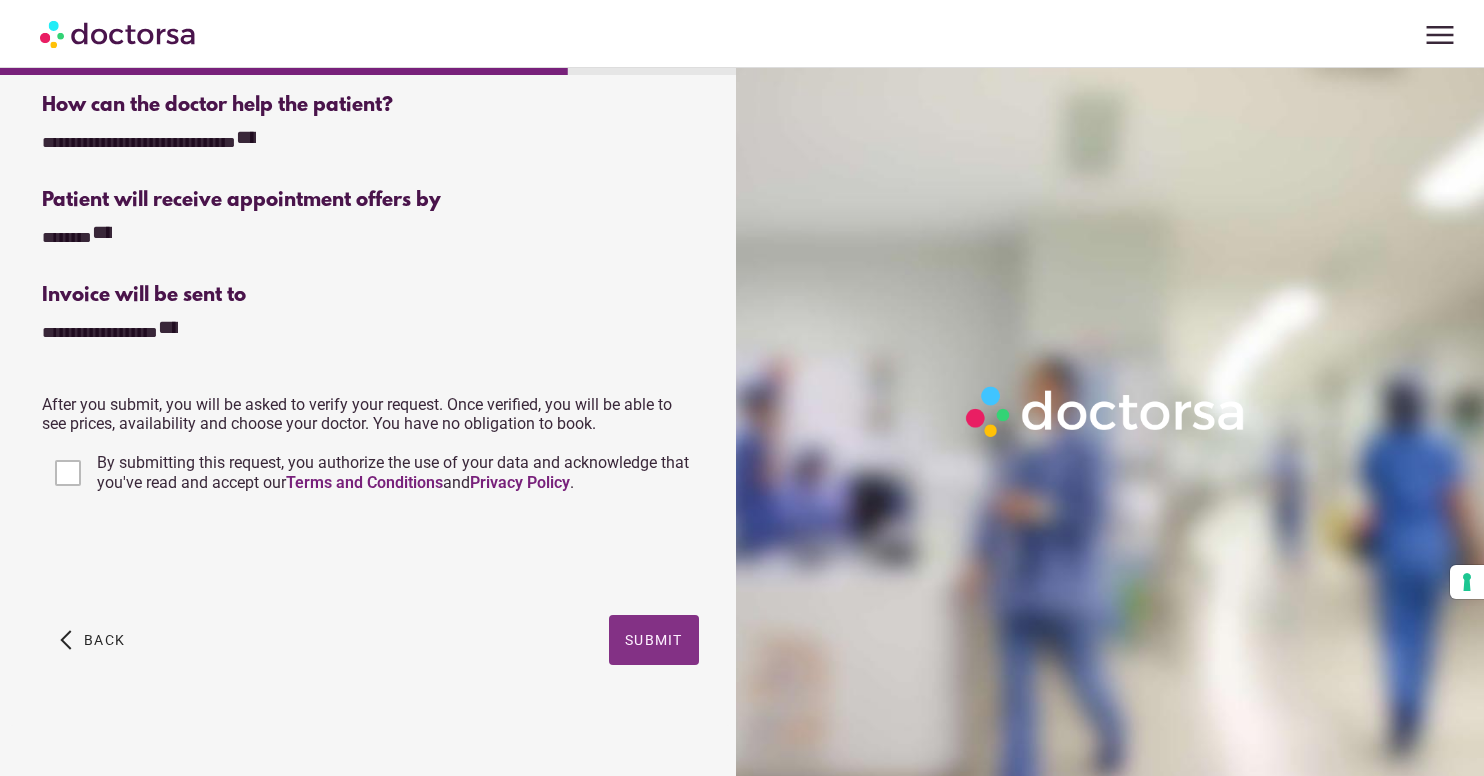 click at bounding box center [654, 640] 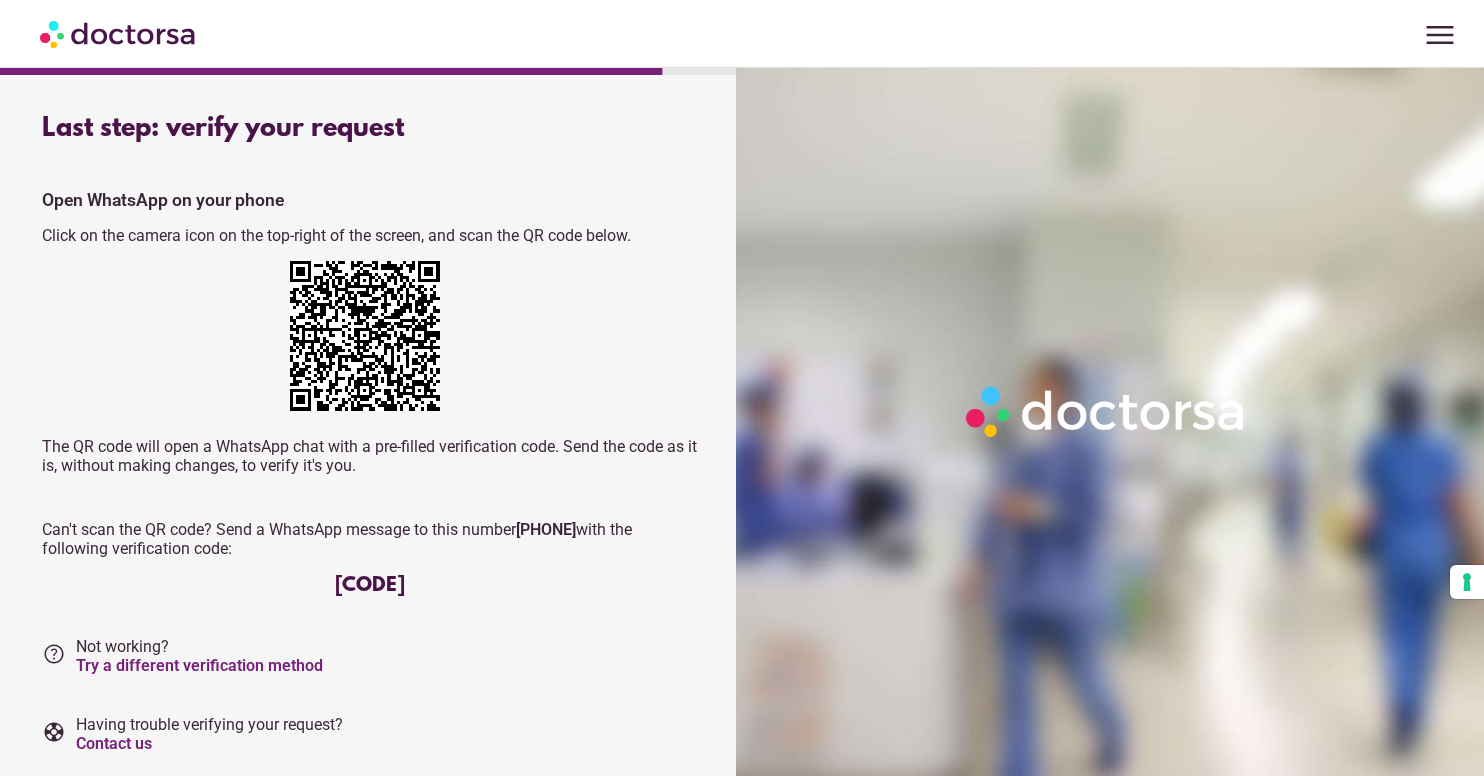 scroll, scrollTop: 0, scrollLeft: 0, axis: both 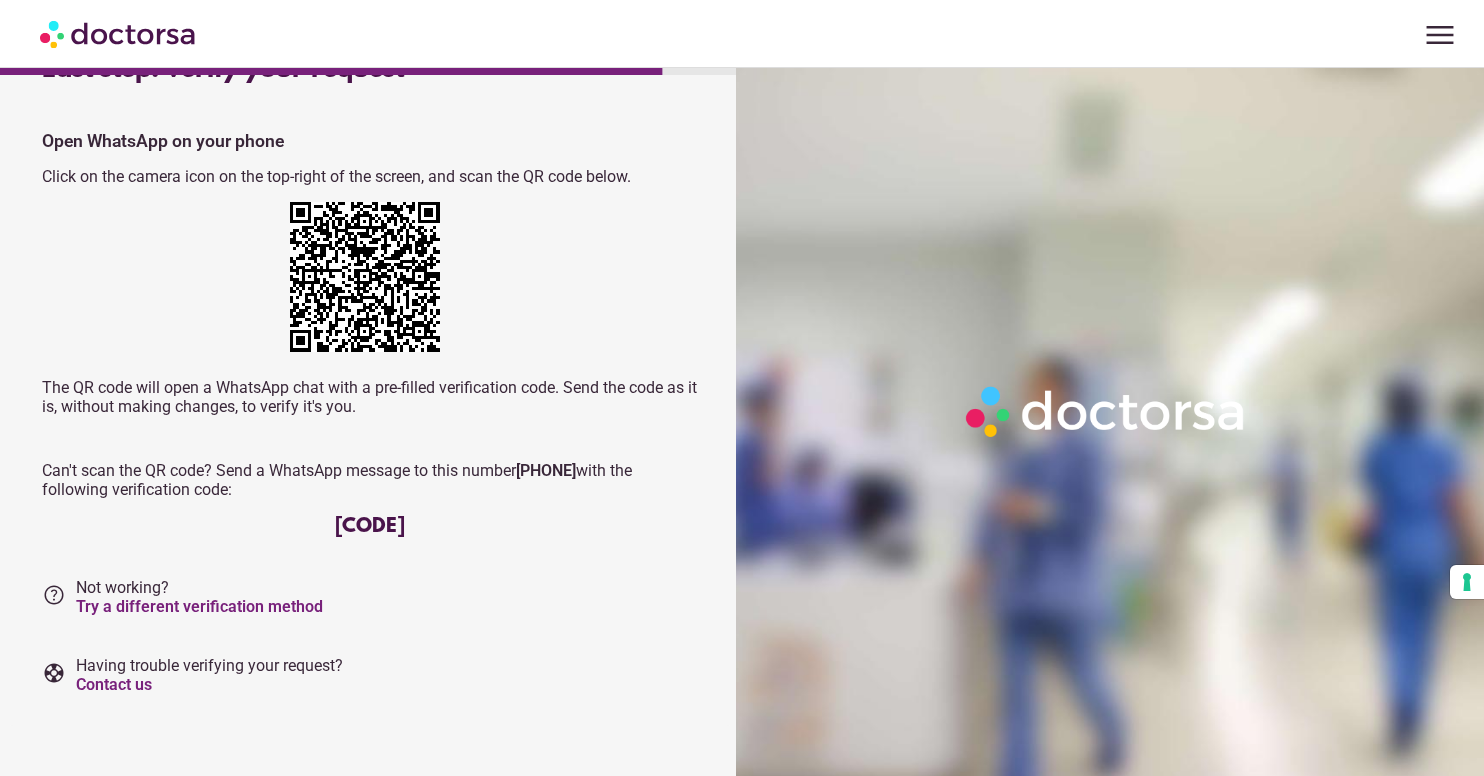 click on "Open WhatsApp on your phone
Click on the camera icon on the top-right of the screen, and scan the QR code below.
The QR code will open a WhatsApp chat with a pre-filled verification code. Send the code as it is, without making changes, to verify it's you.
Can't scan the QR code? Send a WhatsApp message to this number  +1-267-323-1263  with the following verification code:
331965" at bounding box center (370, 334) 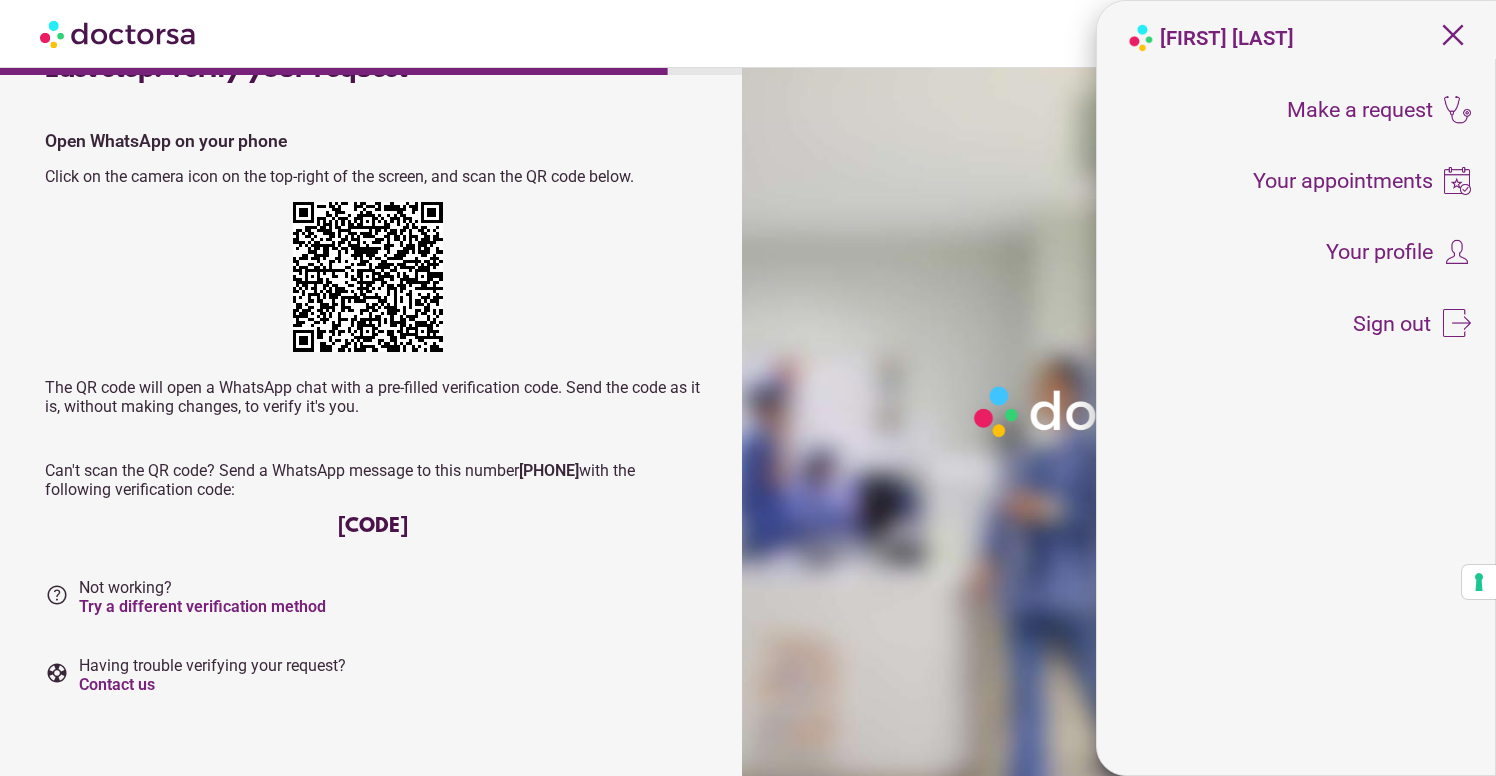 click on "Open WhatsApp on your phone
Click on the camera icon on the top-right of the screen, and scan the QR code below.
The QR code will open a WhatsApp chat with a pre-filled verification code. Send the code as it is, without making changes, to verify it's you.
Can't scan the QR code? Send a WhatsApp message to this number  +1-267-323-1263  with the following verification code:
331965" at bounding box center [373, 334] 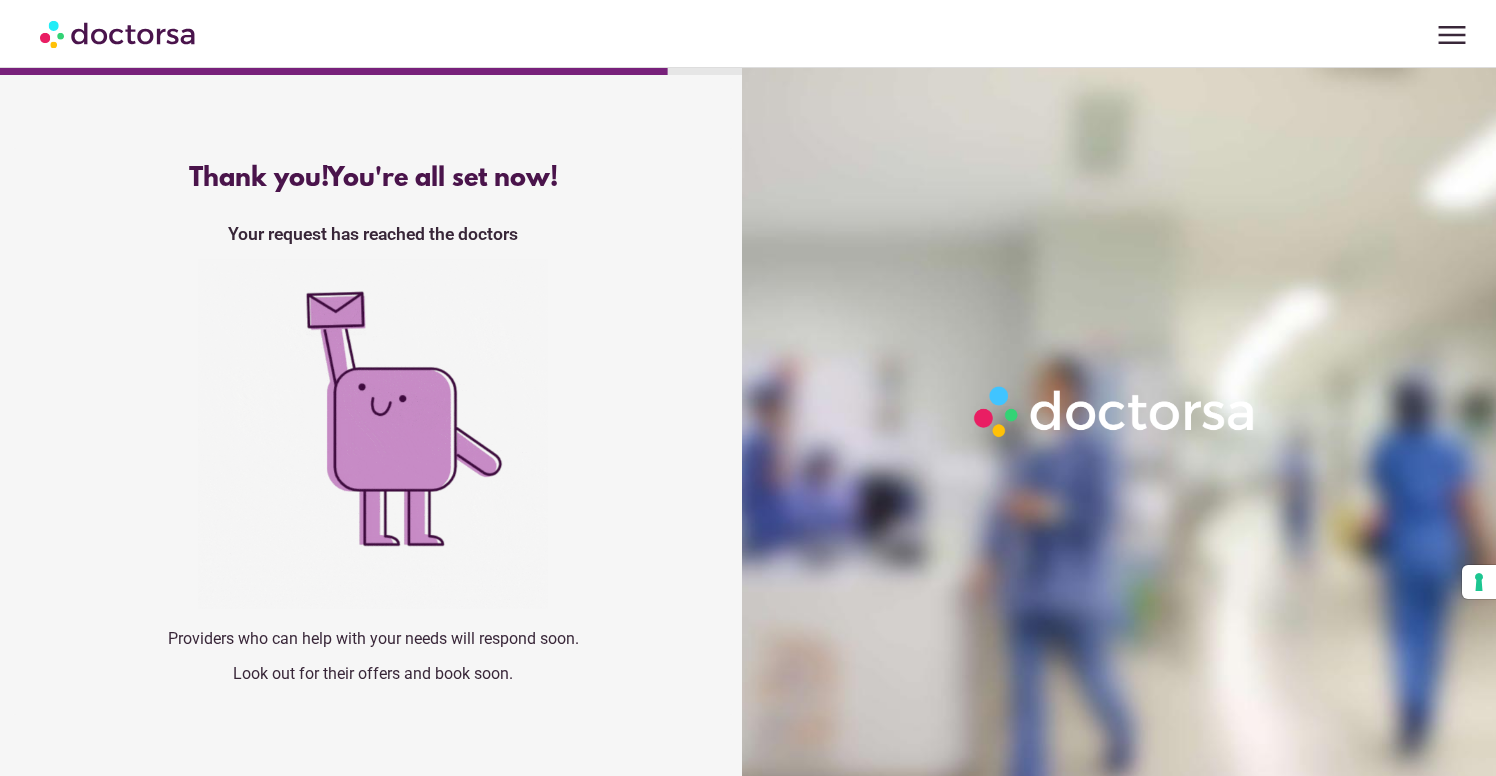 scroll, scrollTop: 0, scrollLeft: 0, axis: both 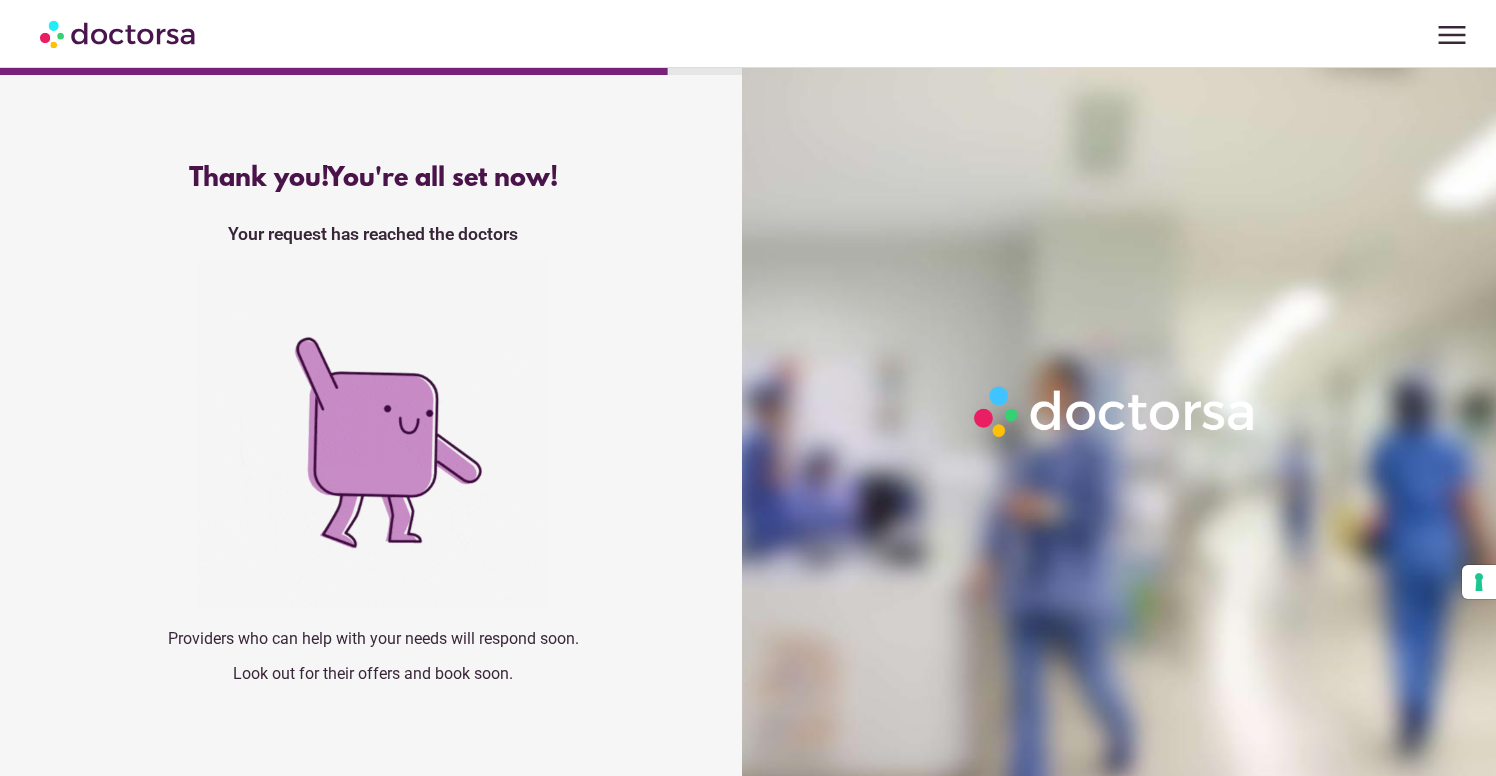 click on "menu" at bounding box center (1452, 35) 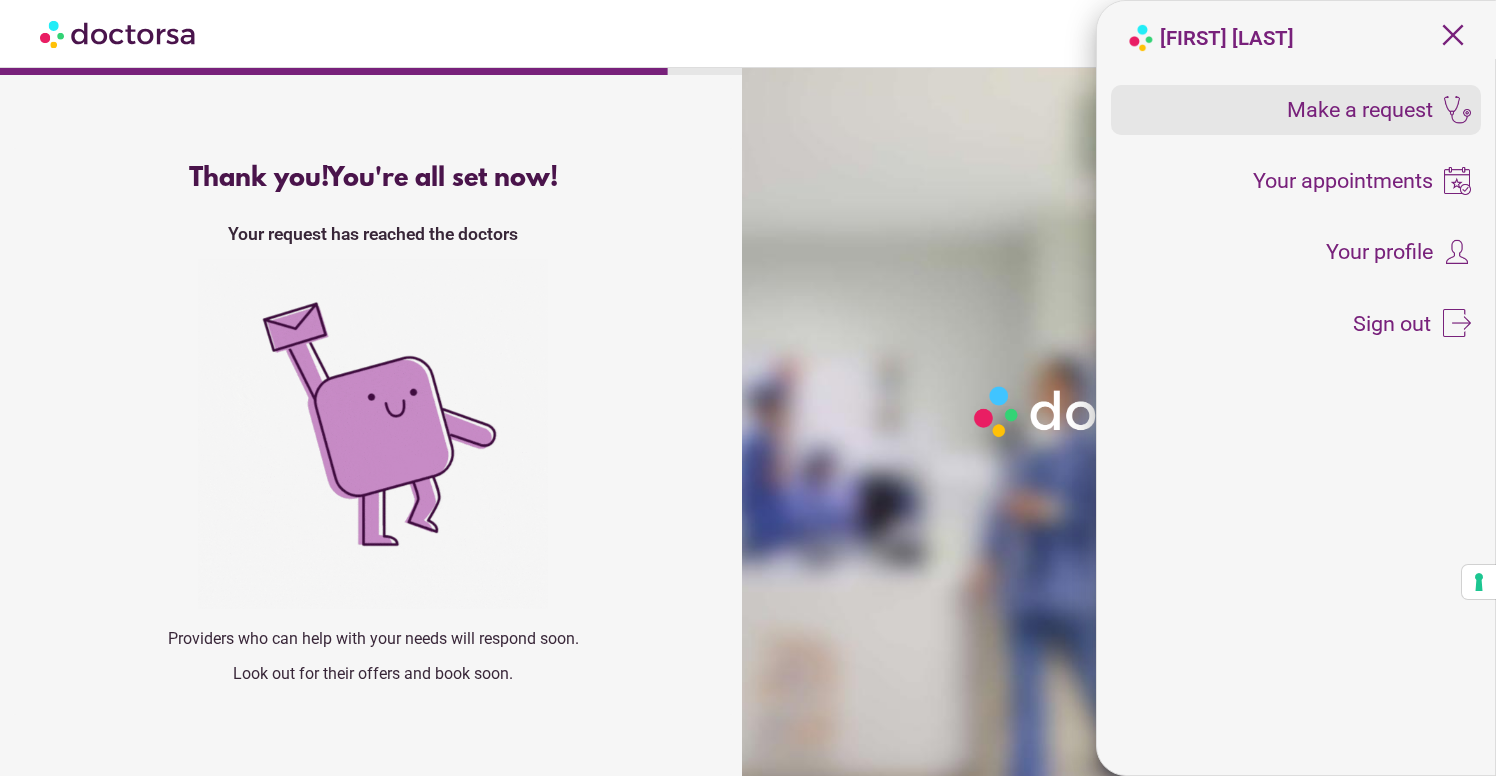 click on "Make a request" at bounding box center (1360, 110) 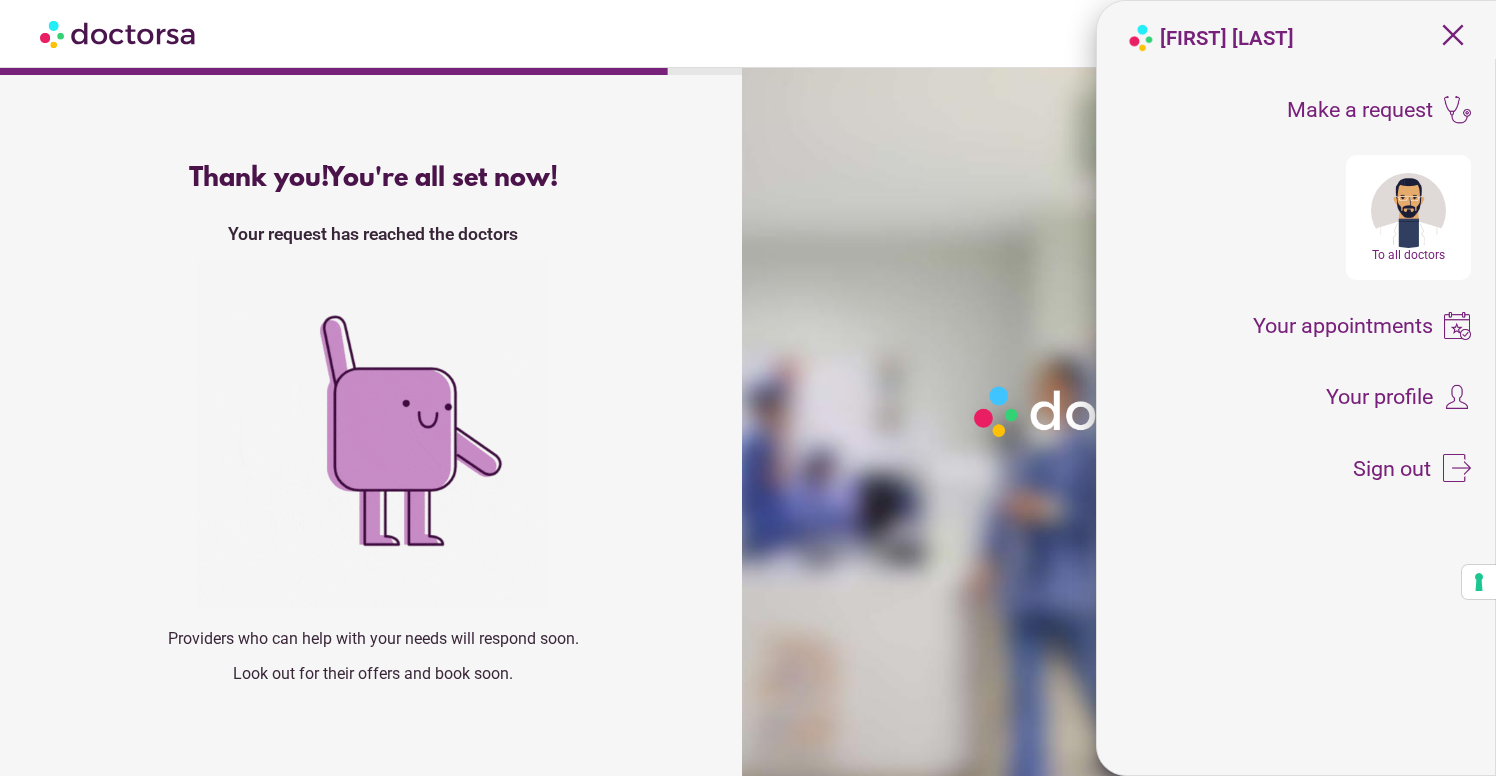 click at bounding box center (1408, 210) 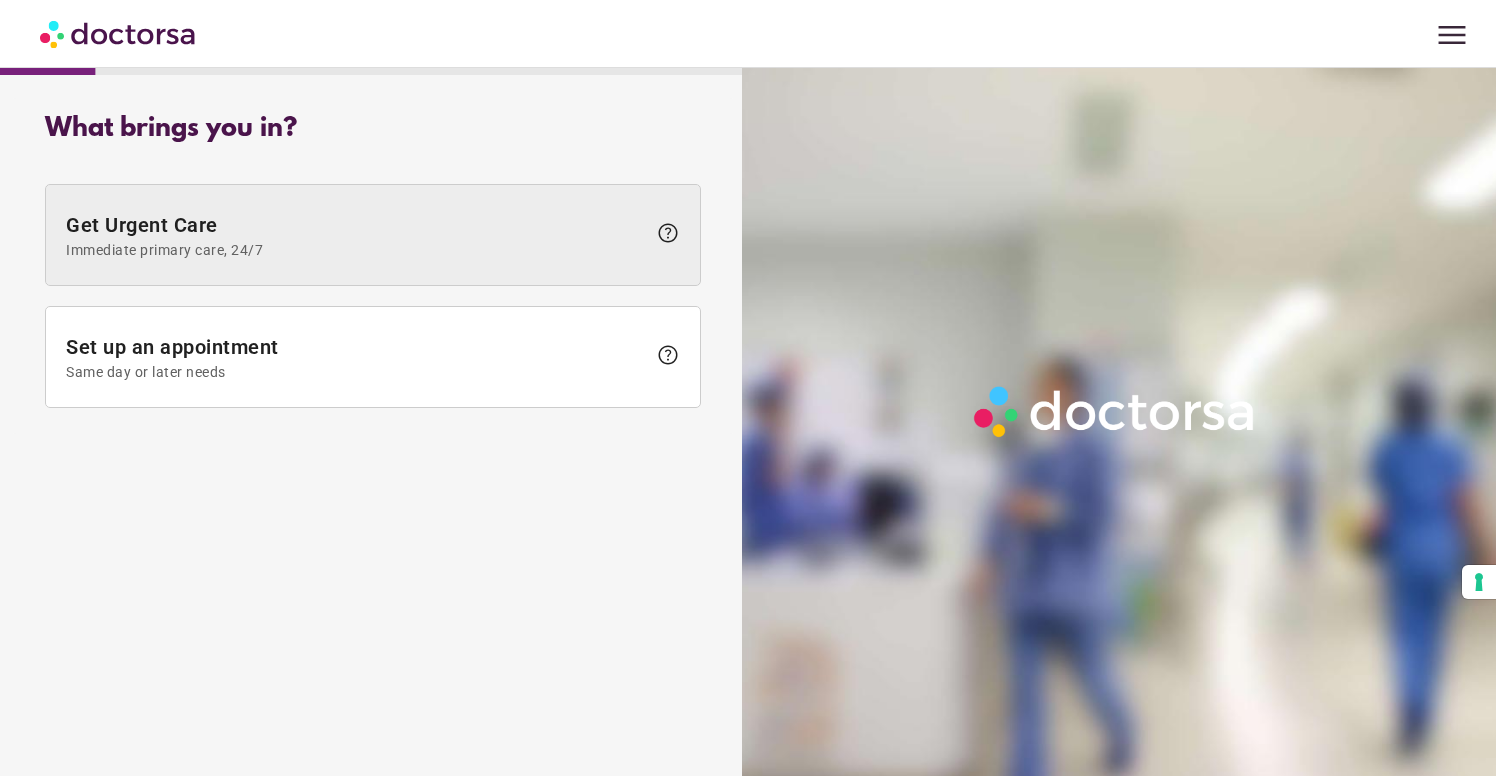 scroll, scrollTop: 0, scrollLeft: 0, axis: both 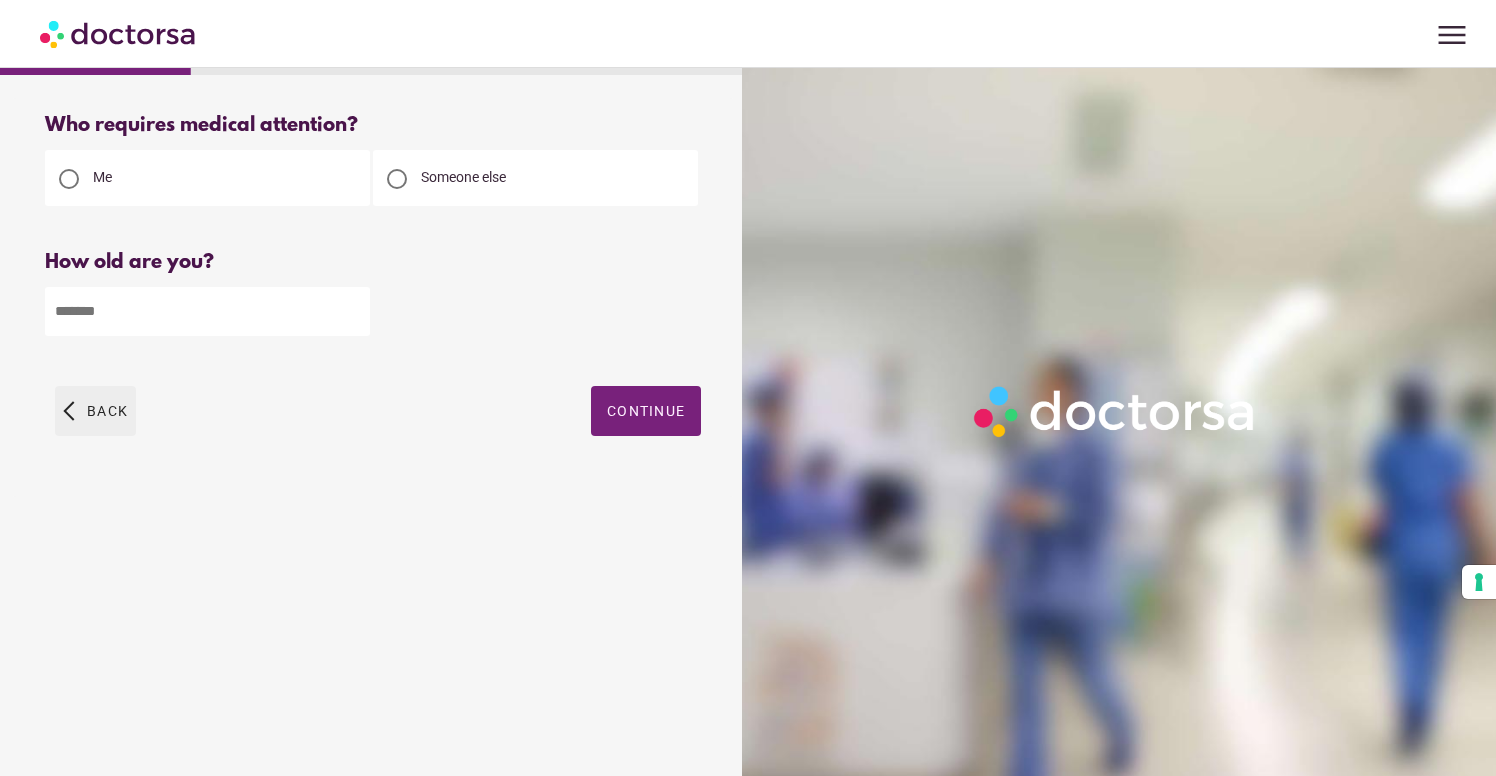 click on "Back" at bounding box center [107, 411] 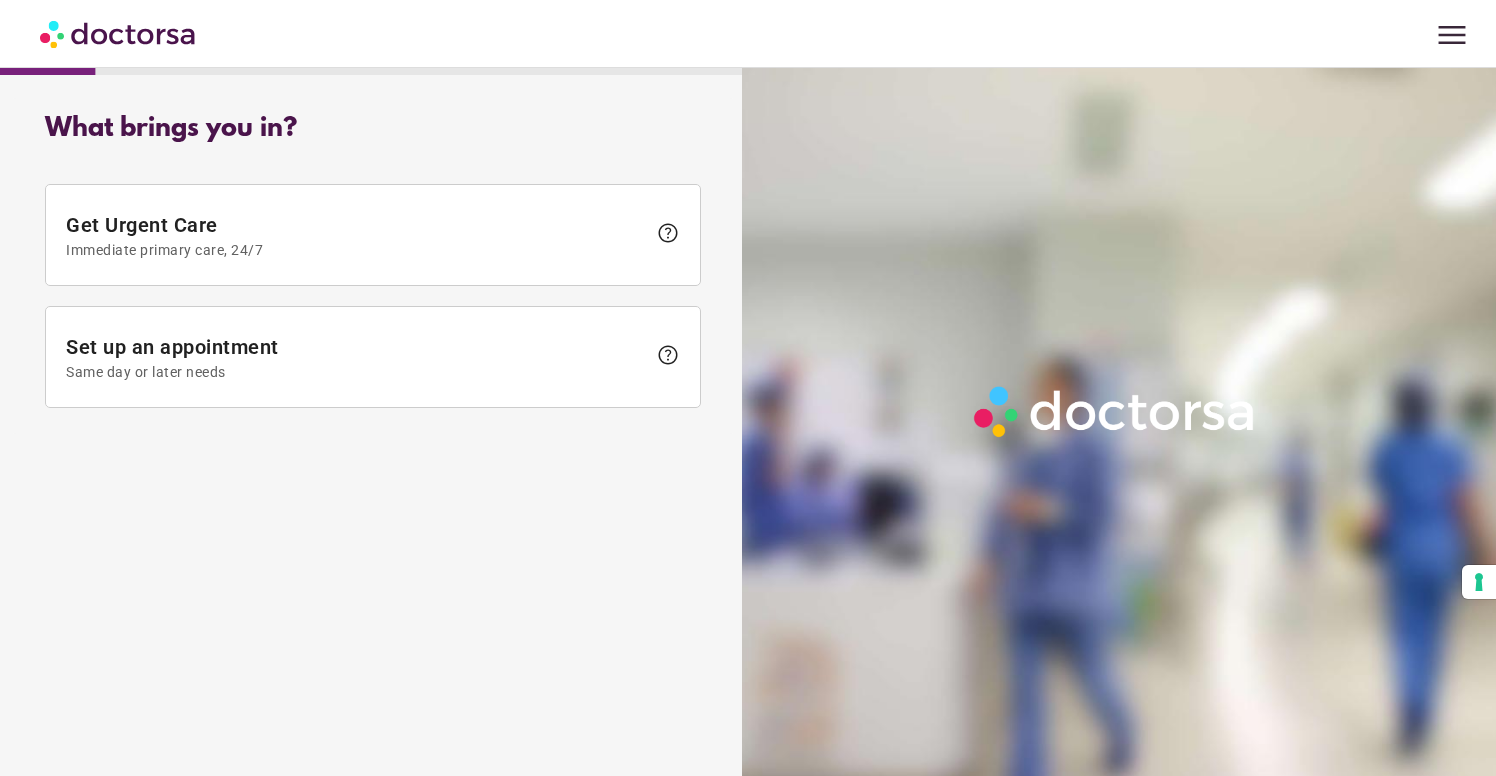 click at bounding box center [119, 33] 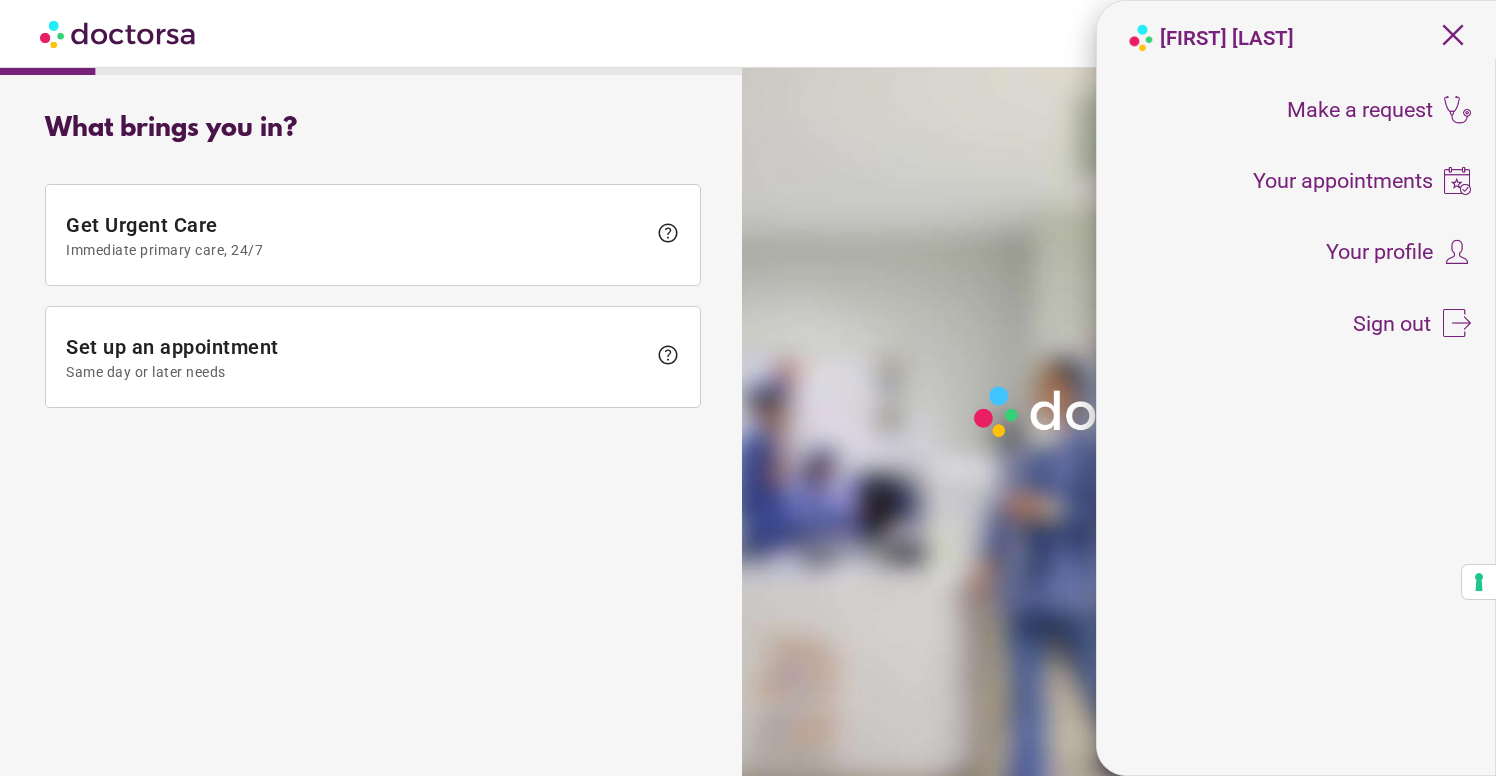 click on "What brings you in?
Get Urgent Care
Immediate primary care, 24/7
help
Set up an appointment
Same day or later needs
help help   Me" at bounding box center (373, 414) 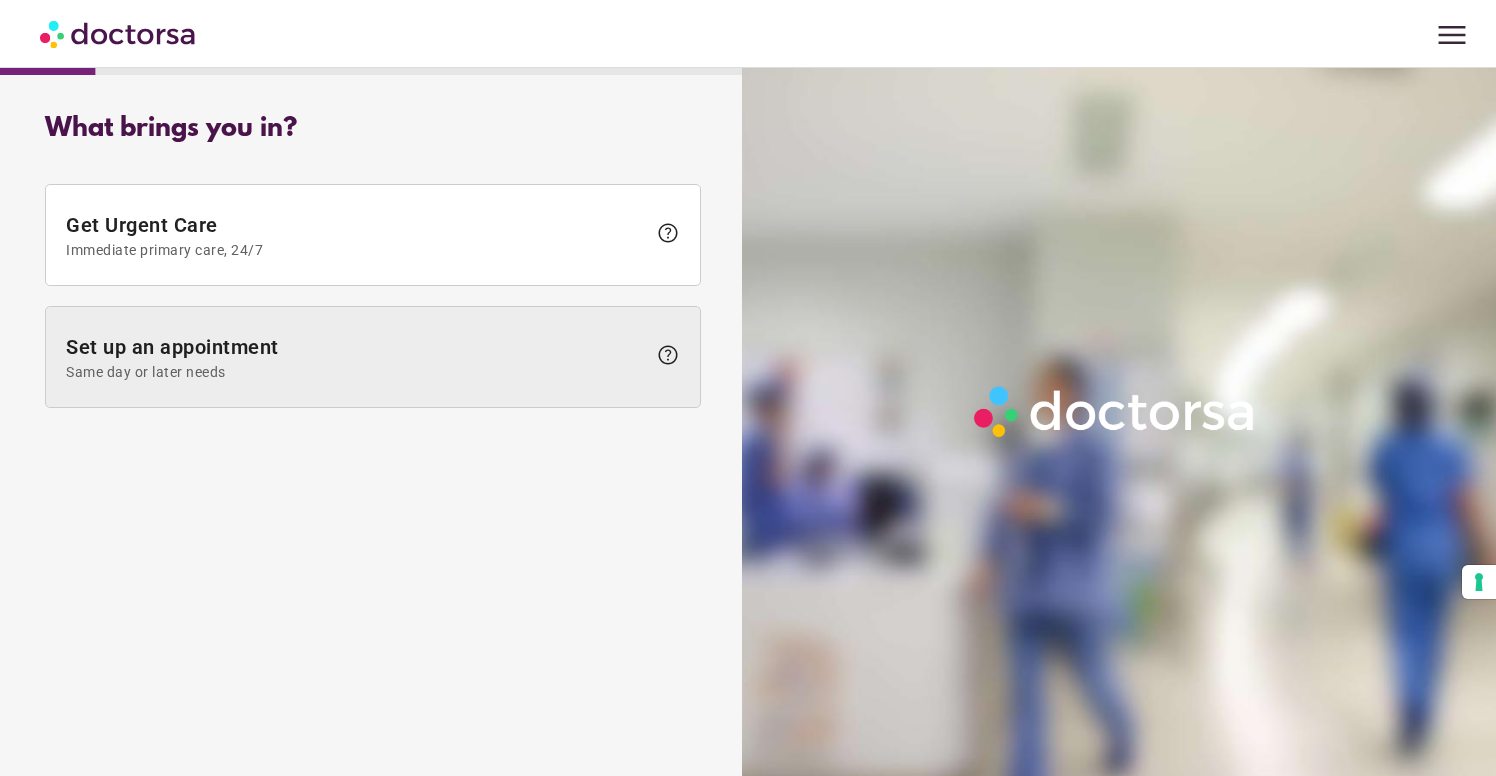click on "Set up an appointment
Same day or later needs" at bounding box center (356, 357) 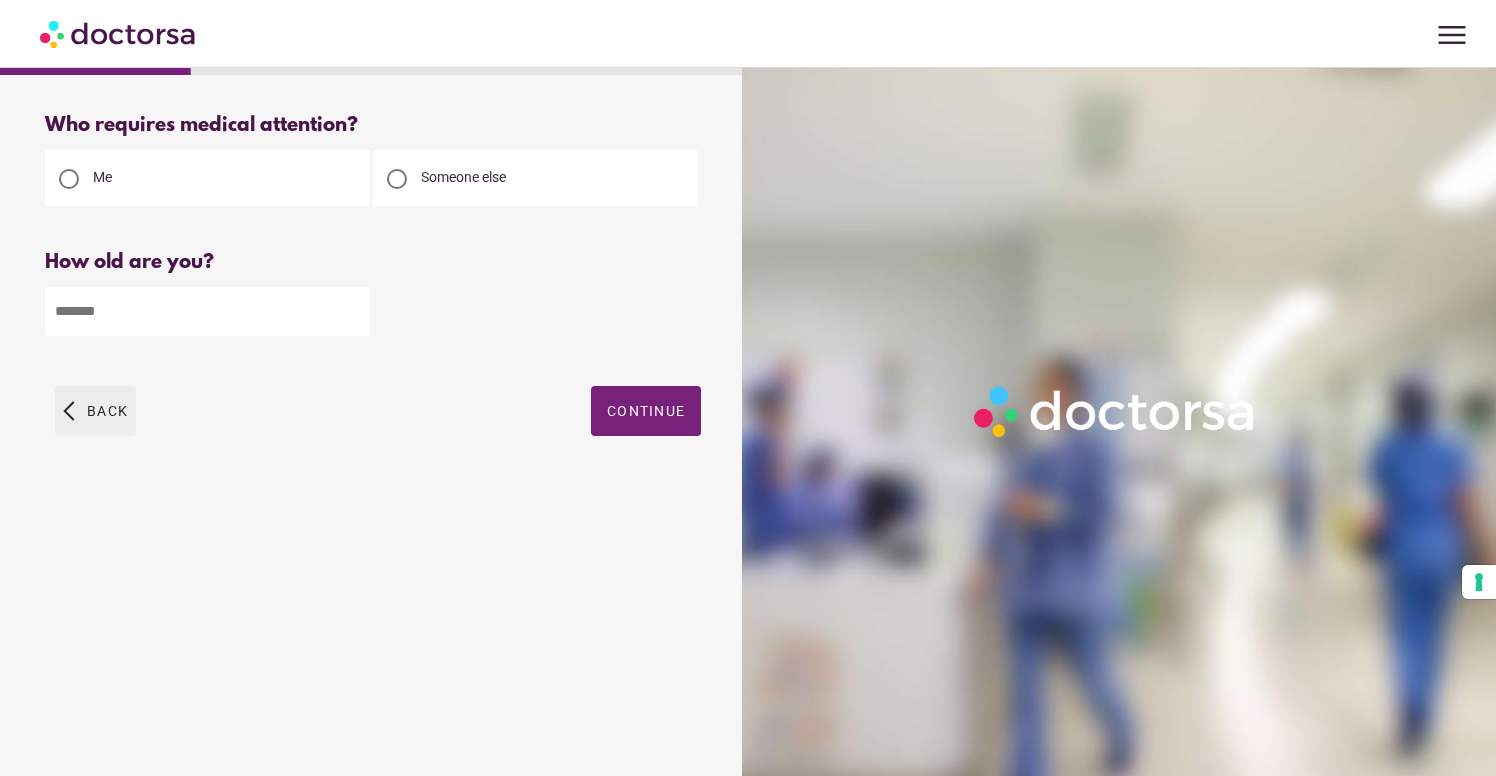 click at bounding box center (95, 411) 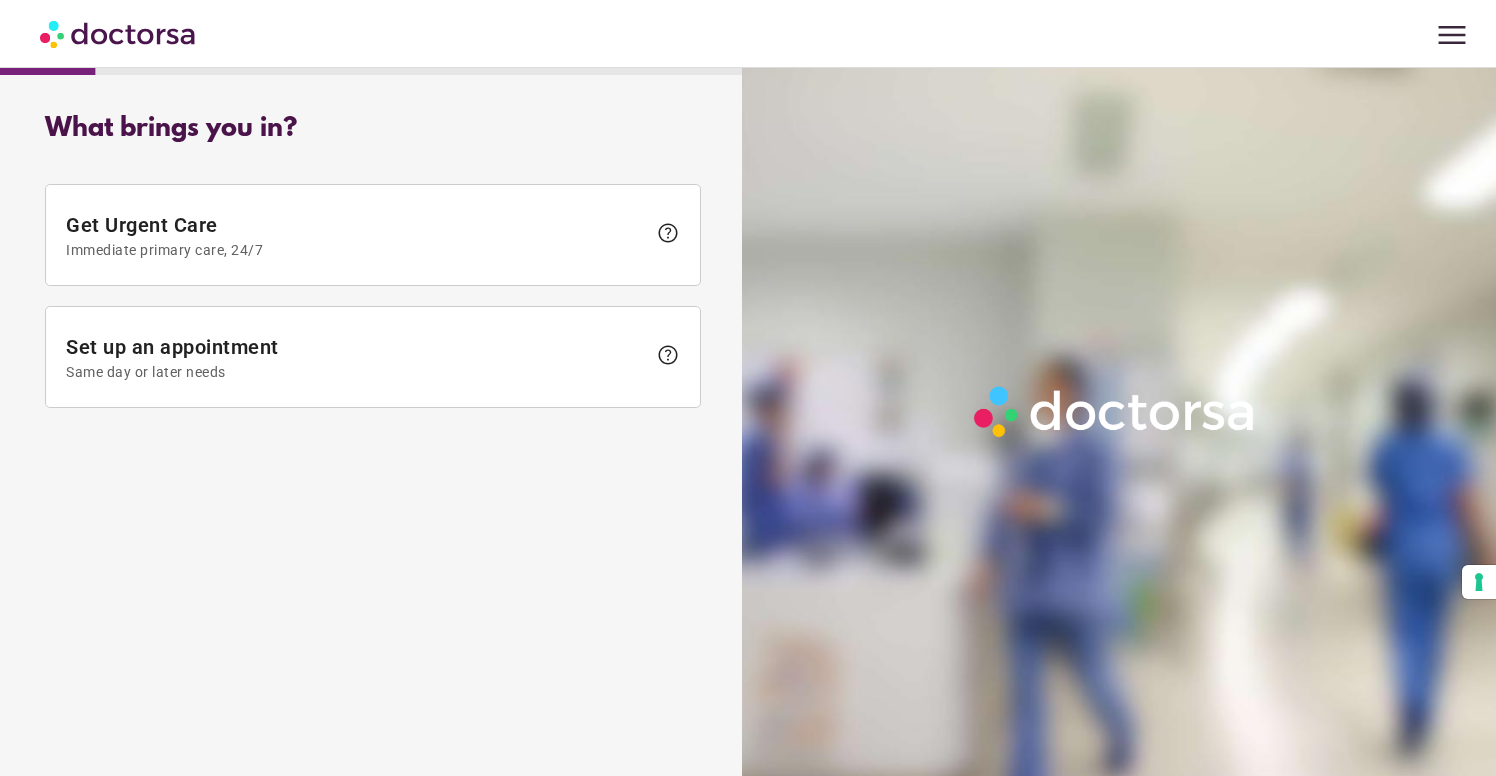 click on "menu" at bounding box center (1452, 35) 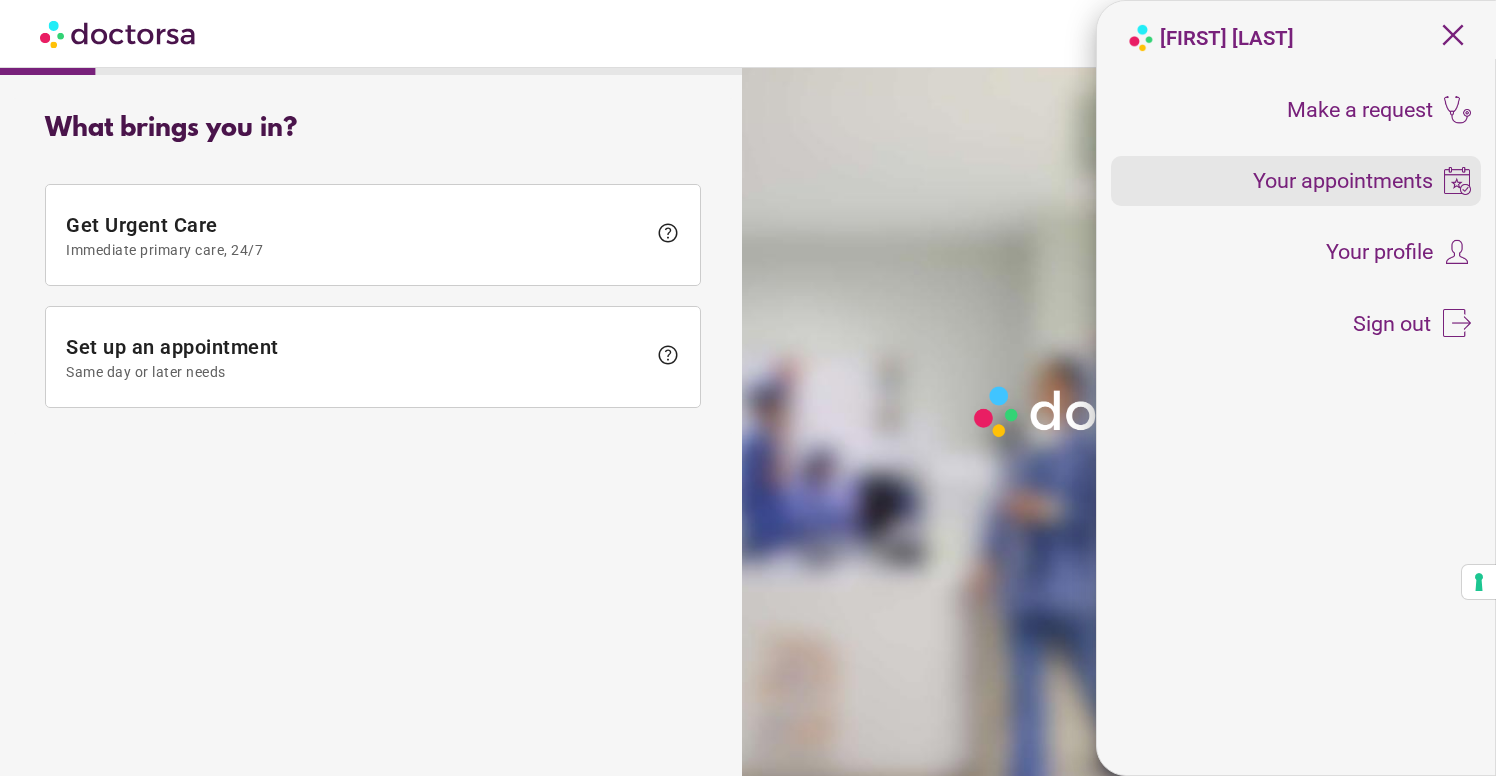 click on "Your appointments" at bounding box center (1343, 181) 